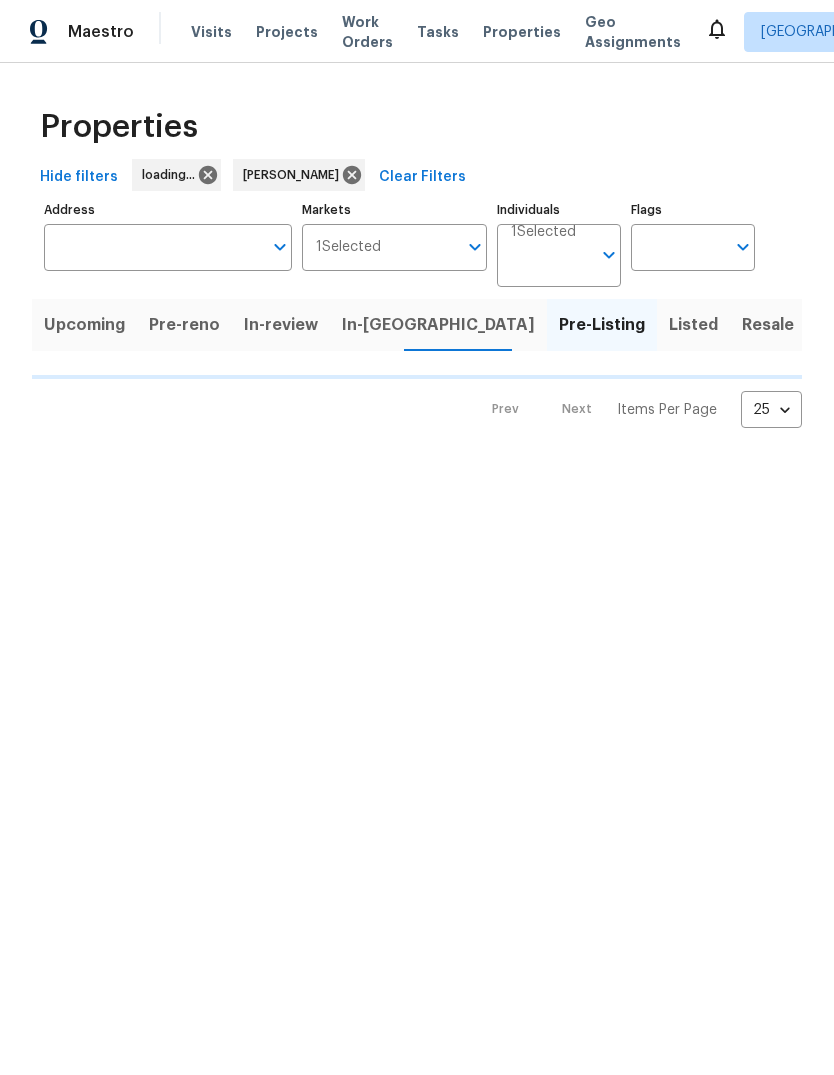 scroll, scrollTop: 0, scrollLeft: 0, axis: both 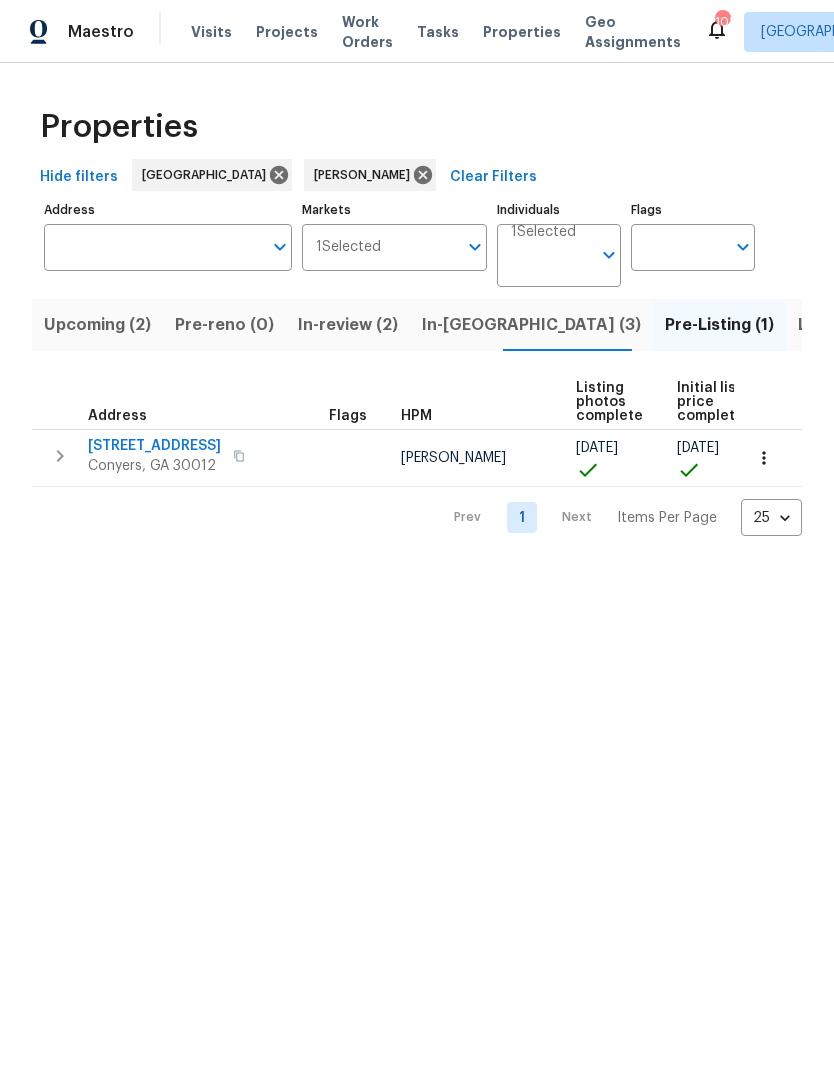 click on "In-review (2)" at bounding box center [348, 325] 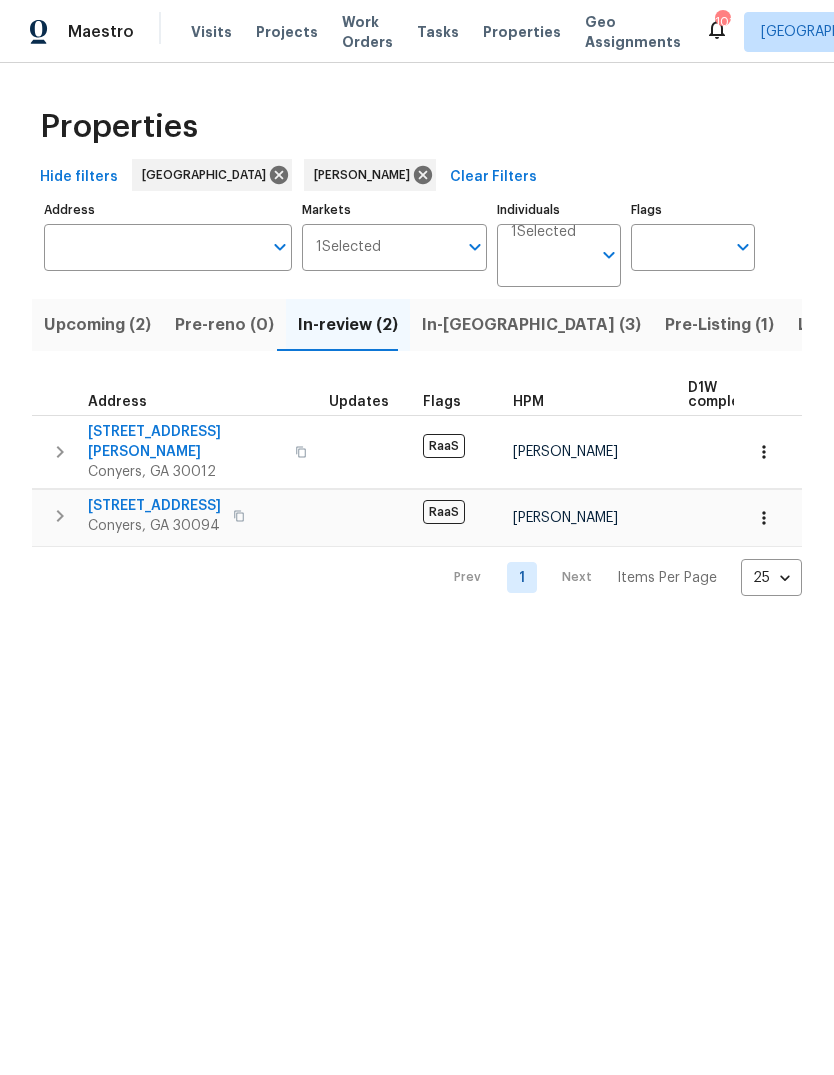 click on "In-reno (3)" at bounding box center [531, 325] 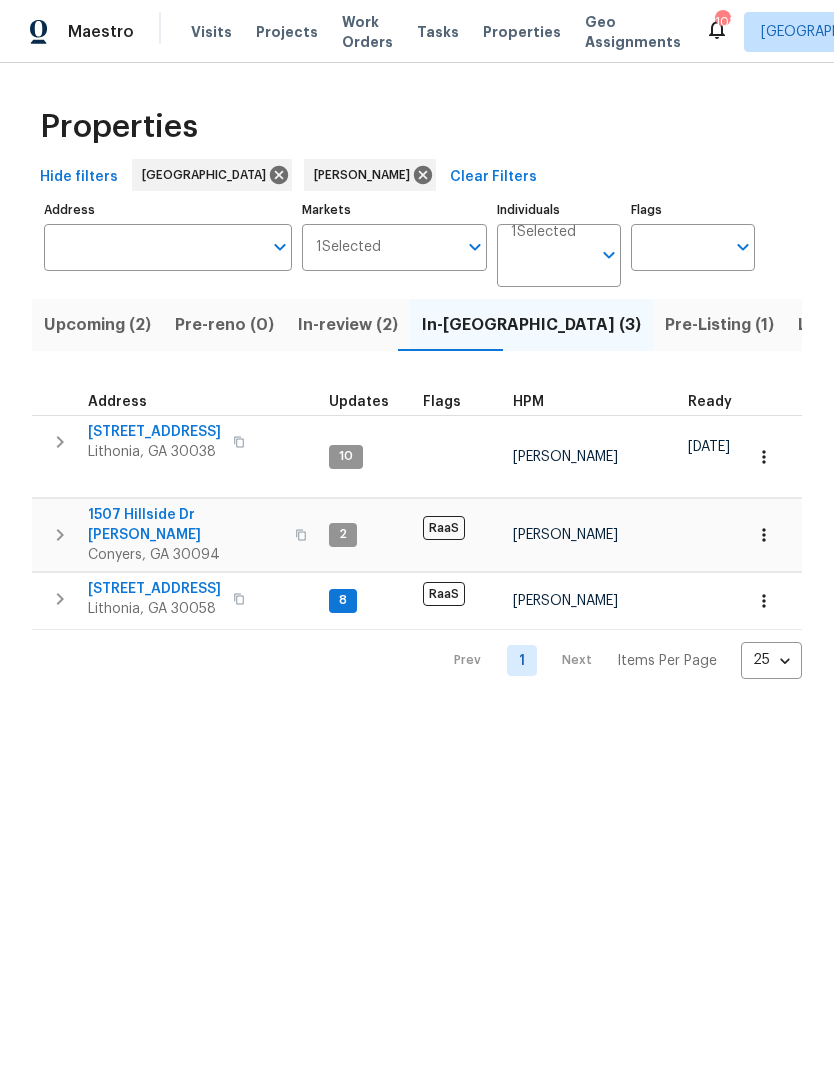 click on "Listed (20)" at bounding box center (841, 325) 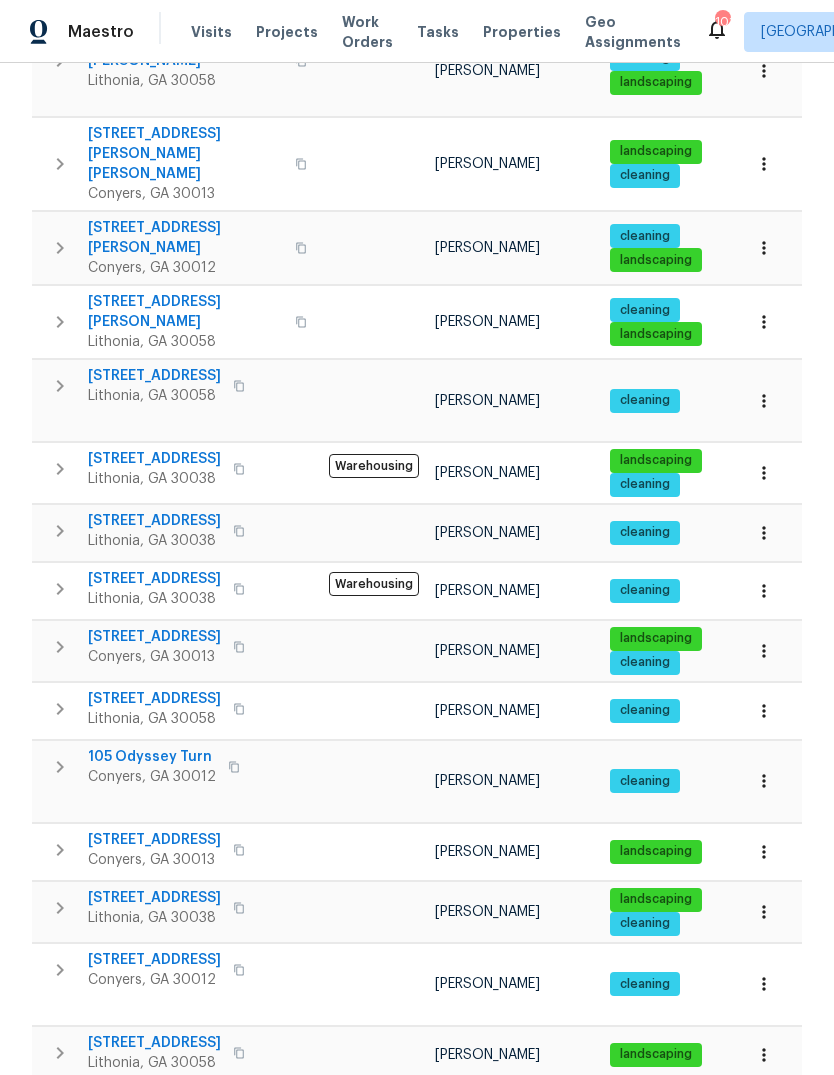 scroll, scrollTop: 577, scrollLeft: 0, axis: vertical 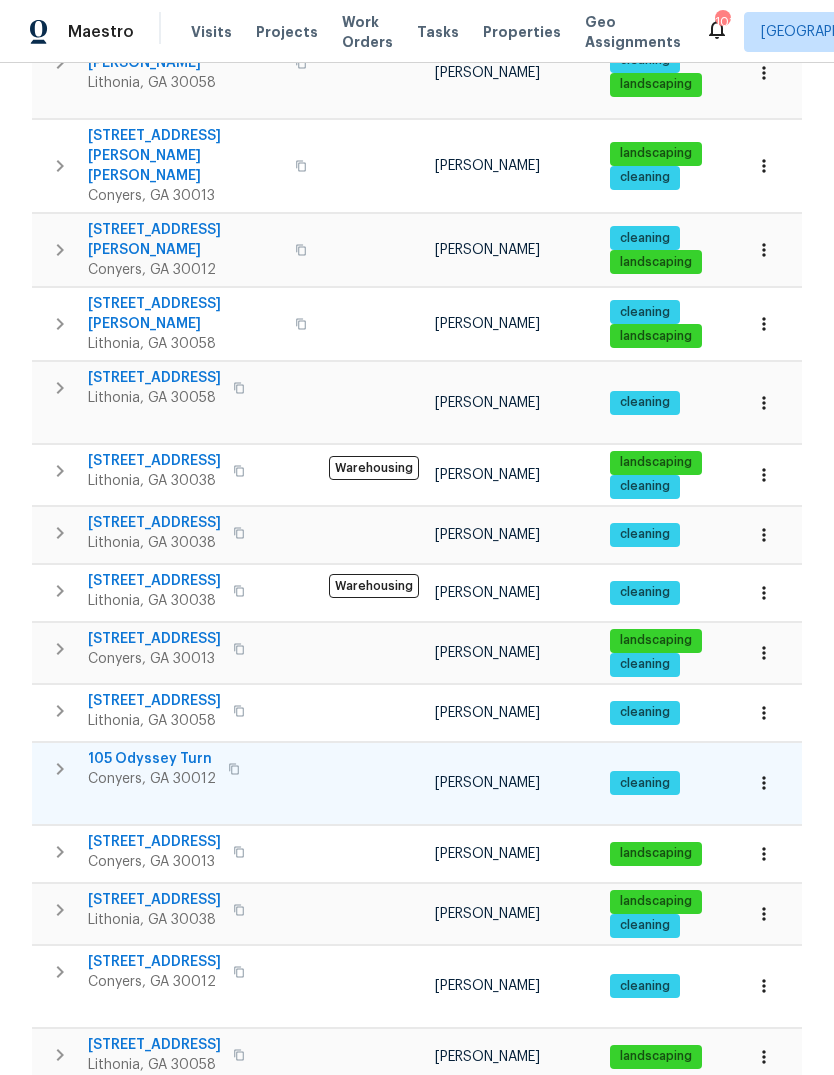 click on "105 Odyssey Turn" at bounding box center [152, 759] 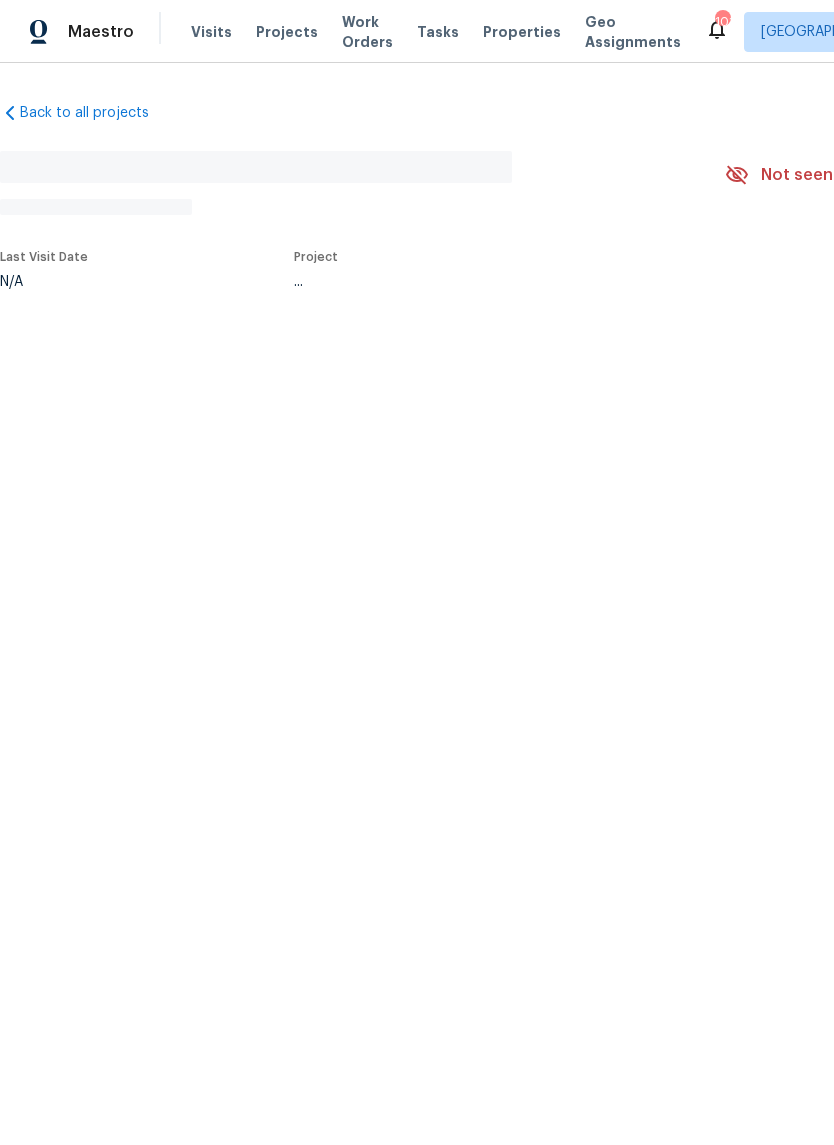 scroll, scrollTop: 0, scrollLeft: 0, axis: both 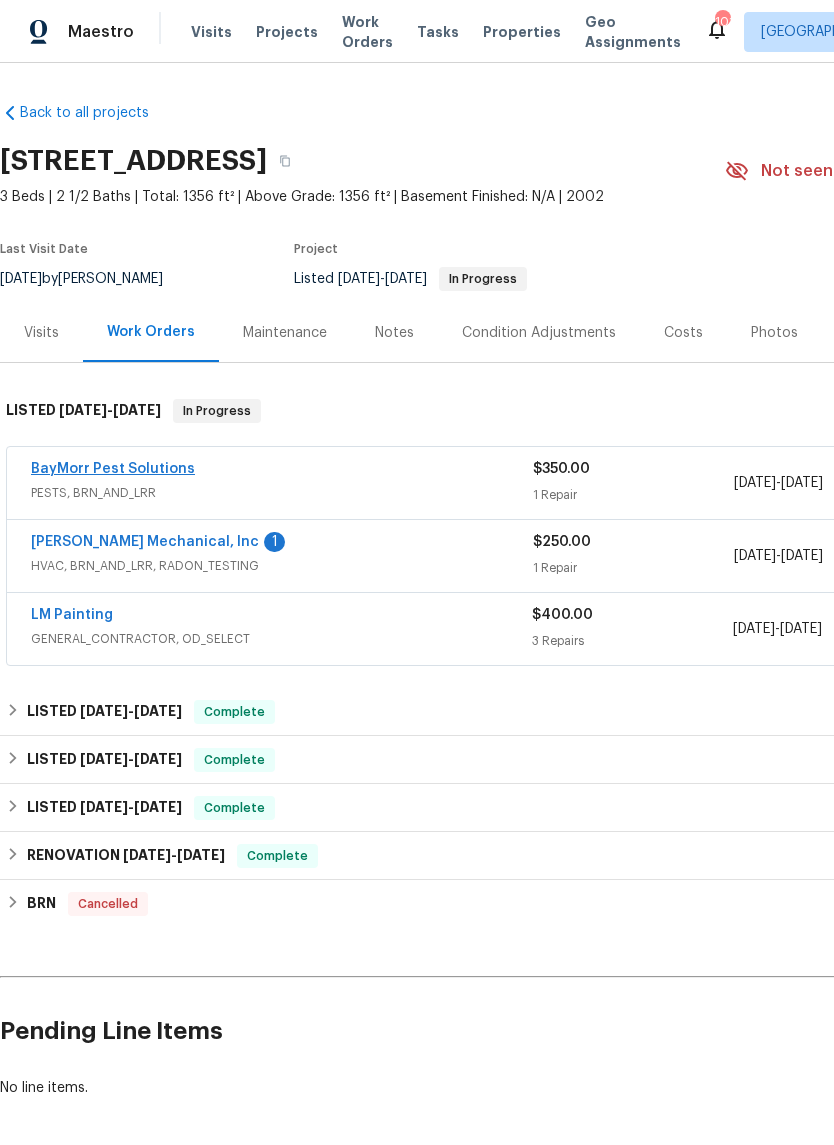 click on "BayMorr Pest Solutions" at bounding box center [113, 469] 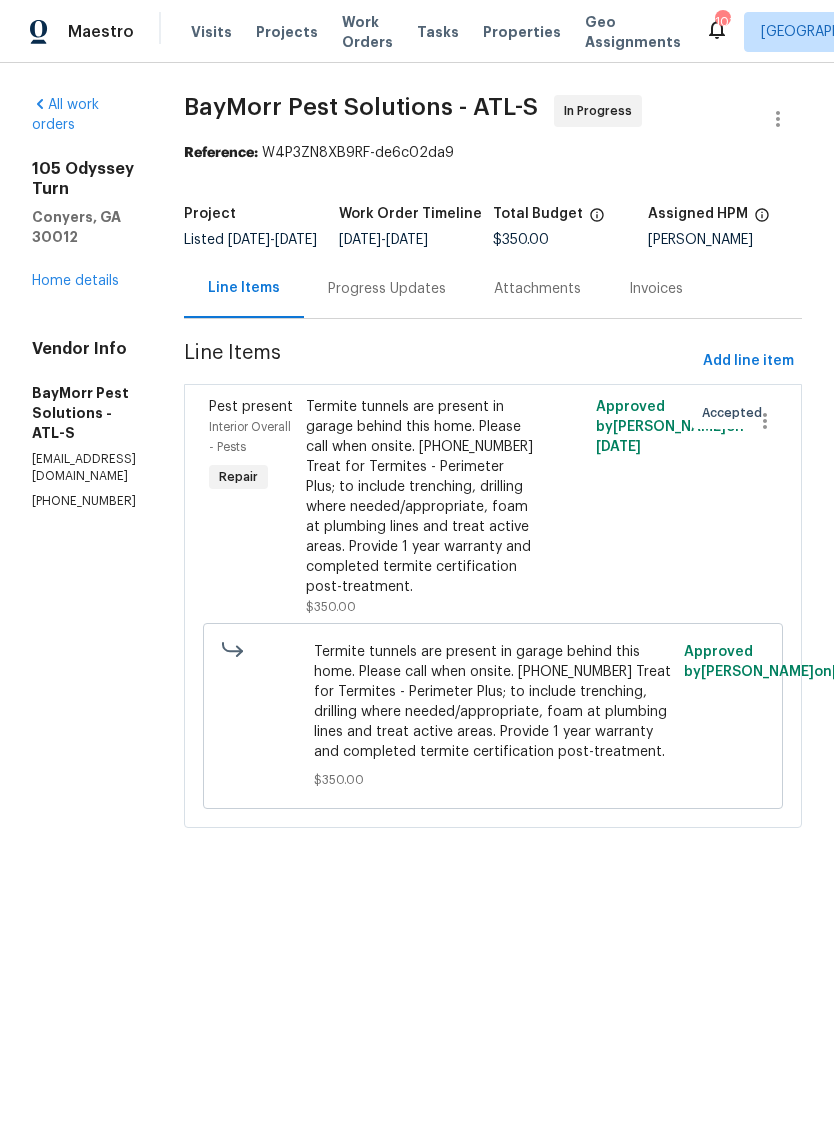 click on "Termite tunnels are present in garage behind this home. Please call when onsite. [PHONE_NUMBER]
Treat for Termites - Perimeter Plus; to include trenching, drilling where needed/appropriate, foam at plumbing lines and treat active areas. Provide 1 year warranty and completed termite certification post-treatment." at bounding box center (421, 497) 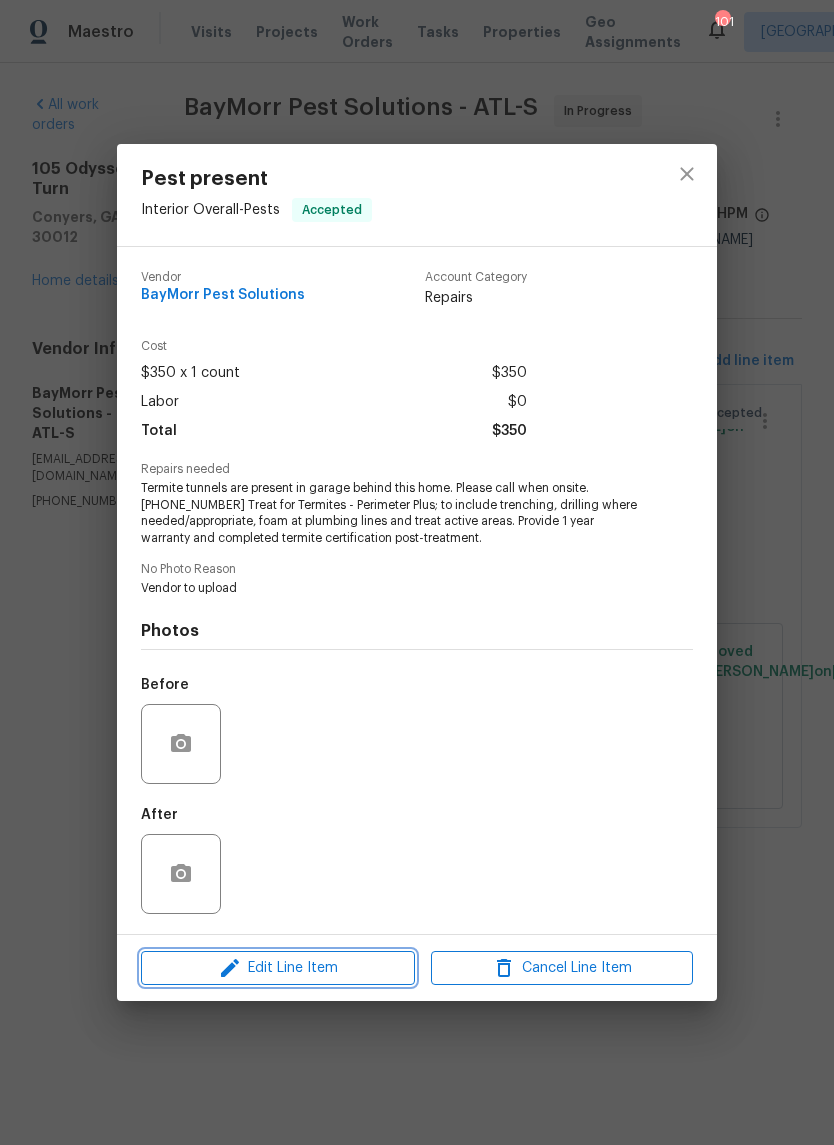 click on "Edit Line Item" at bounding box center (278, 968) 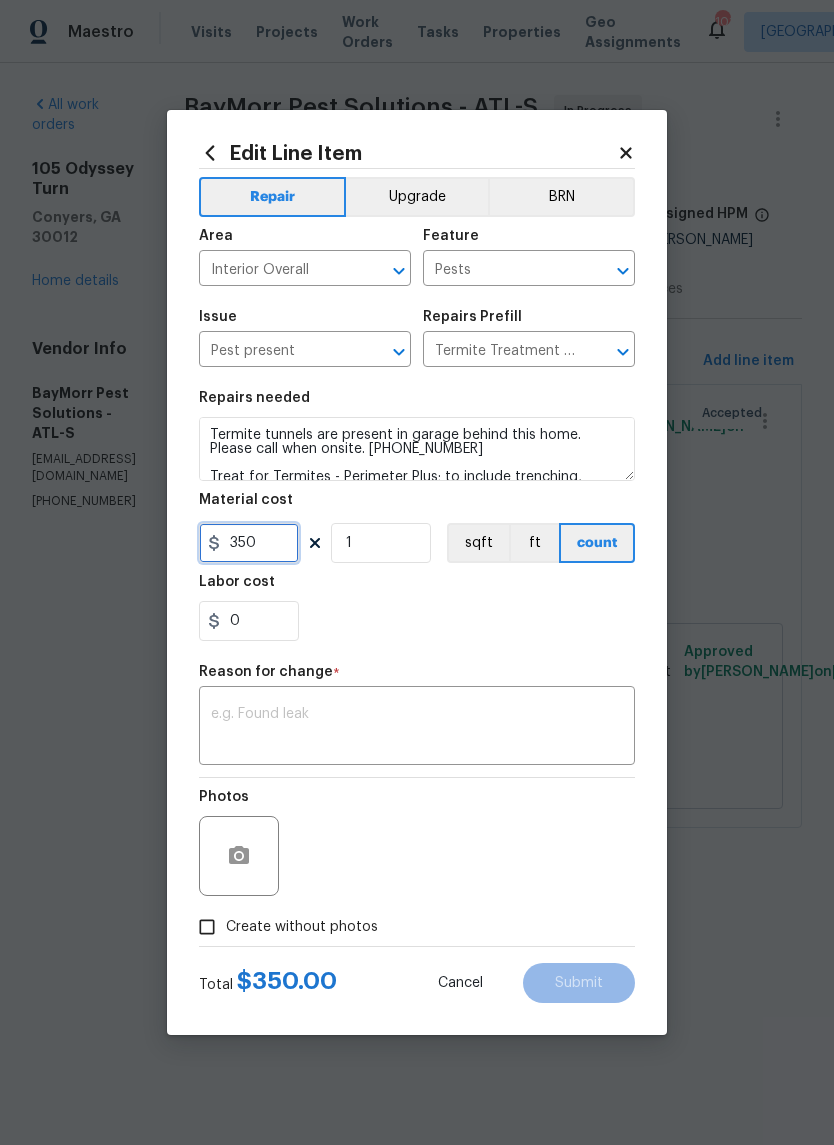 click on "350" at bounding box center (249, 543) 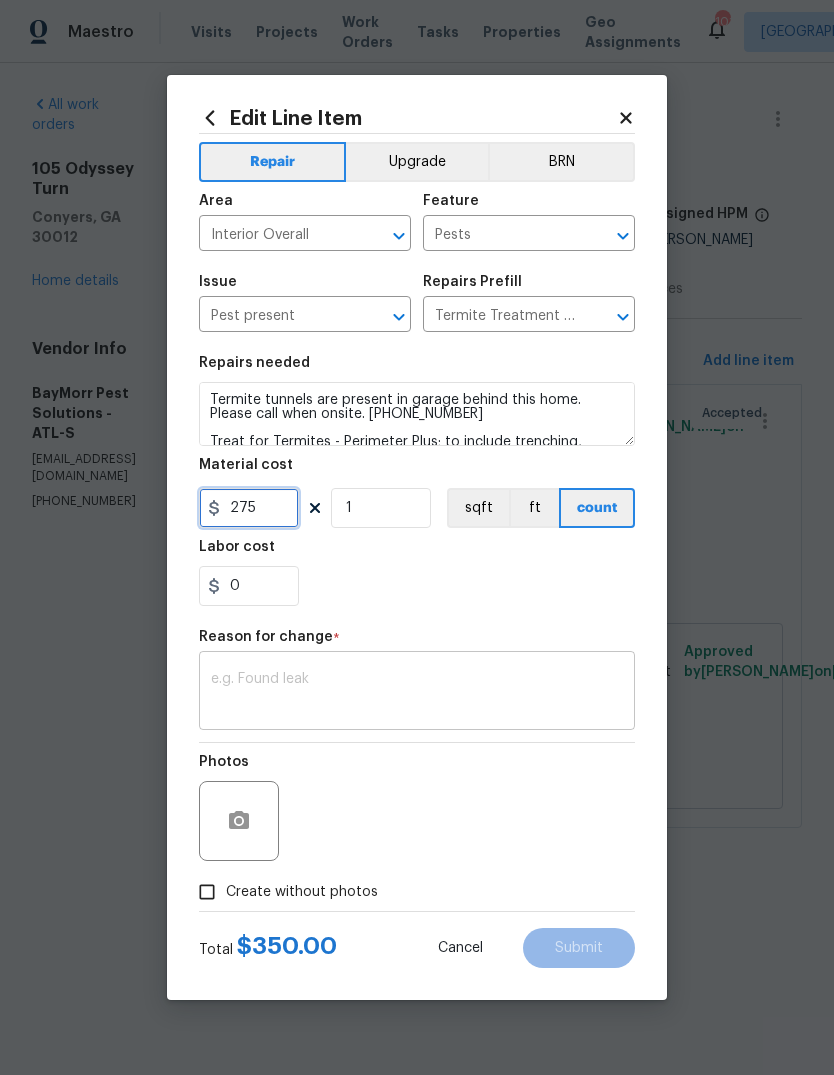 type on "275" 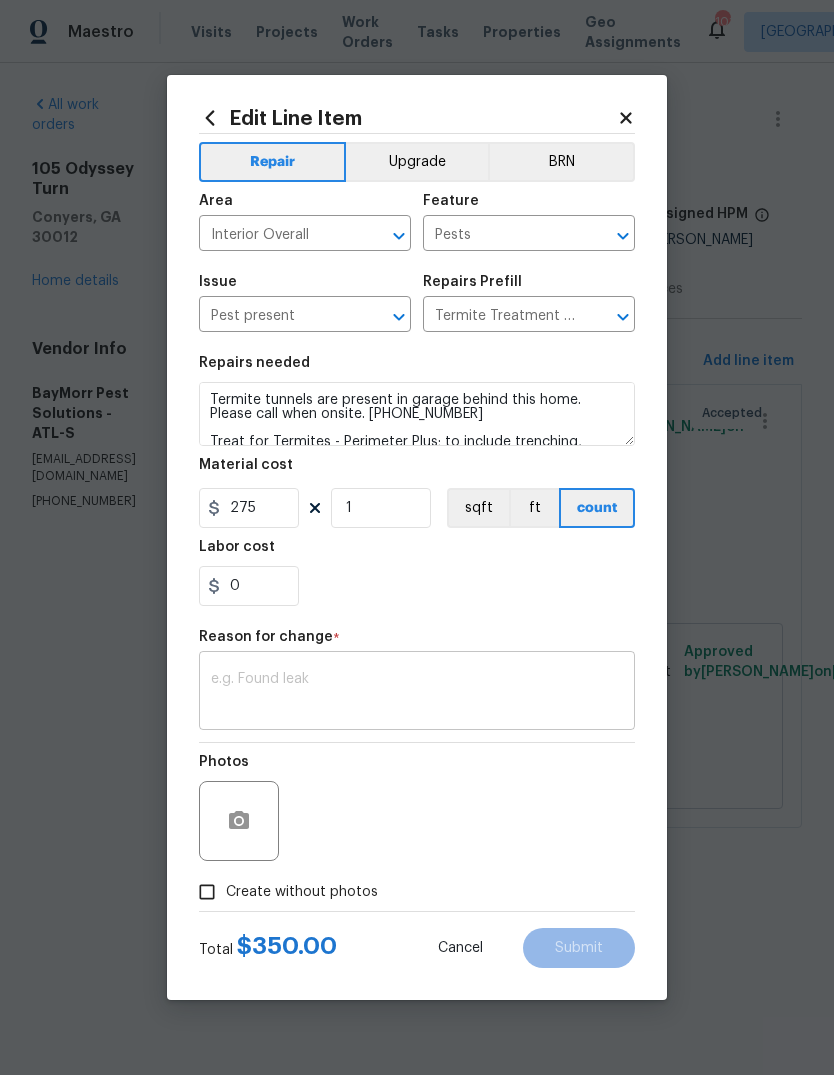 click on "x ​" at bounding box center (417, 693) 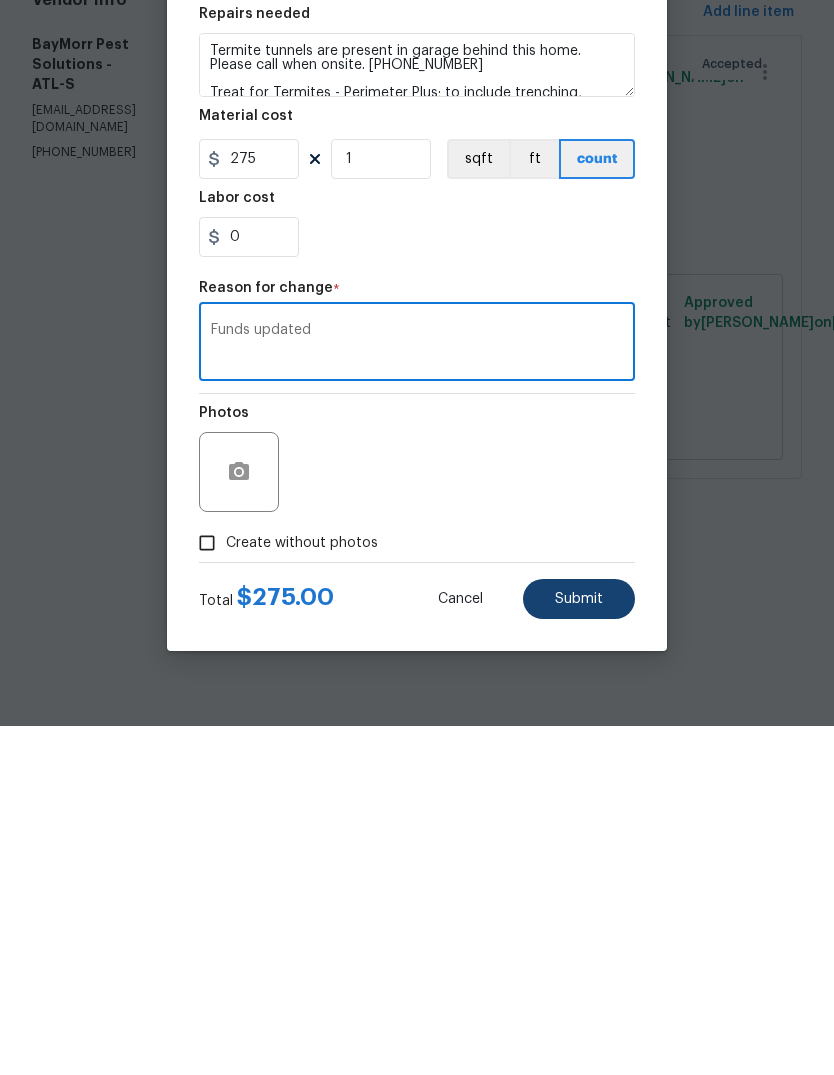 type on "Funds updated" 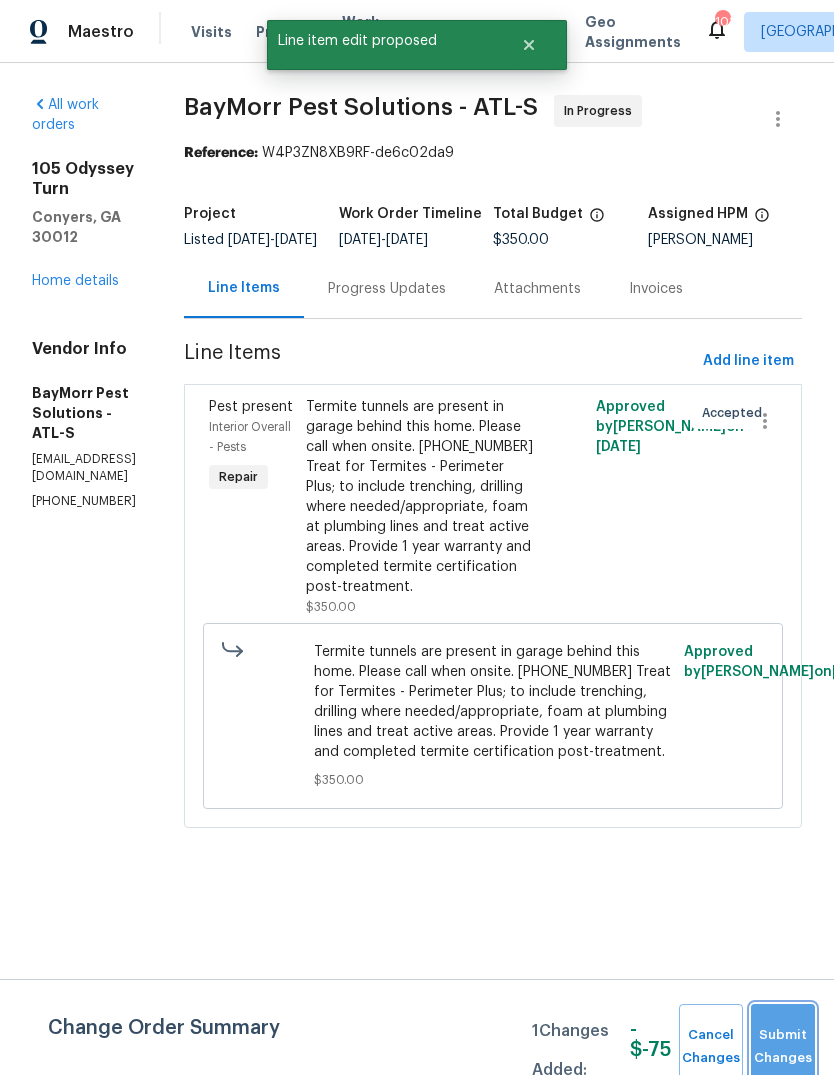 click on "Submit Changes" at bounding box center [783, 1047] 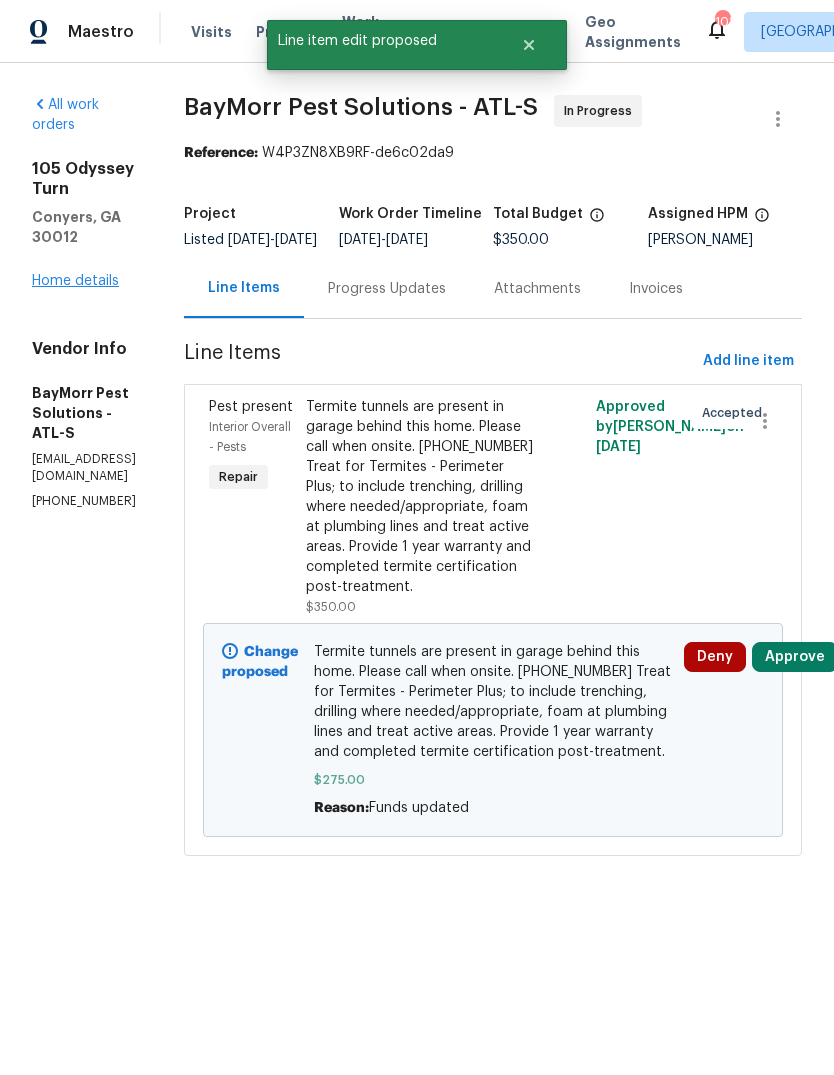 click on "Home details" at bounding box center (75, 281) 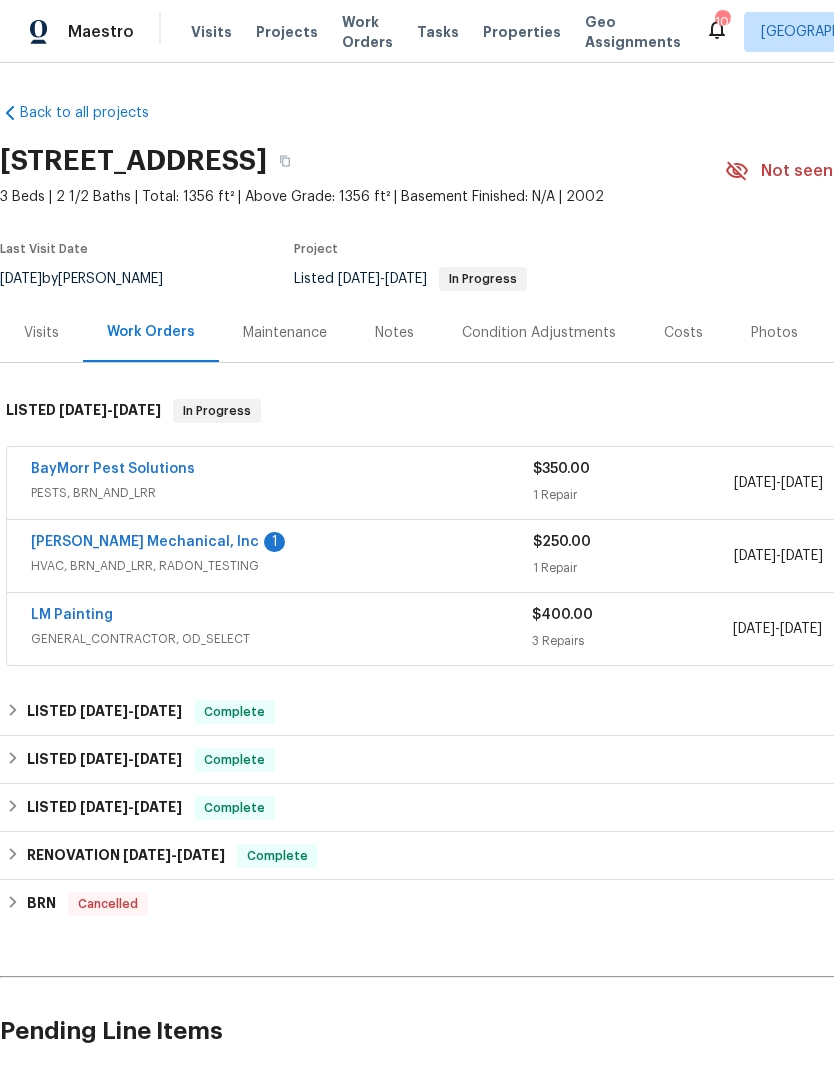 scroll, scrollTop: 0, scrollLeft: 0, axis: both 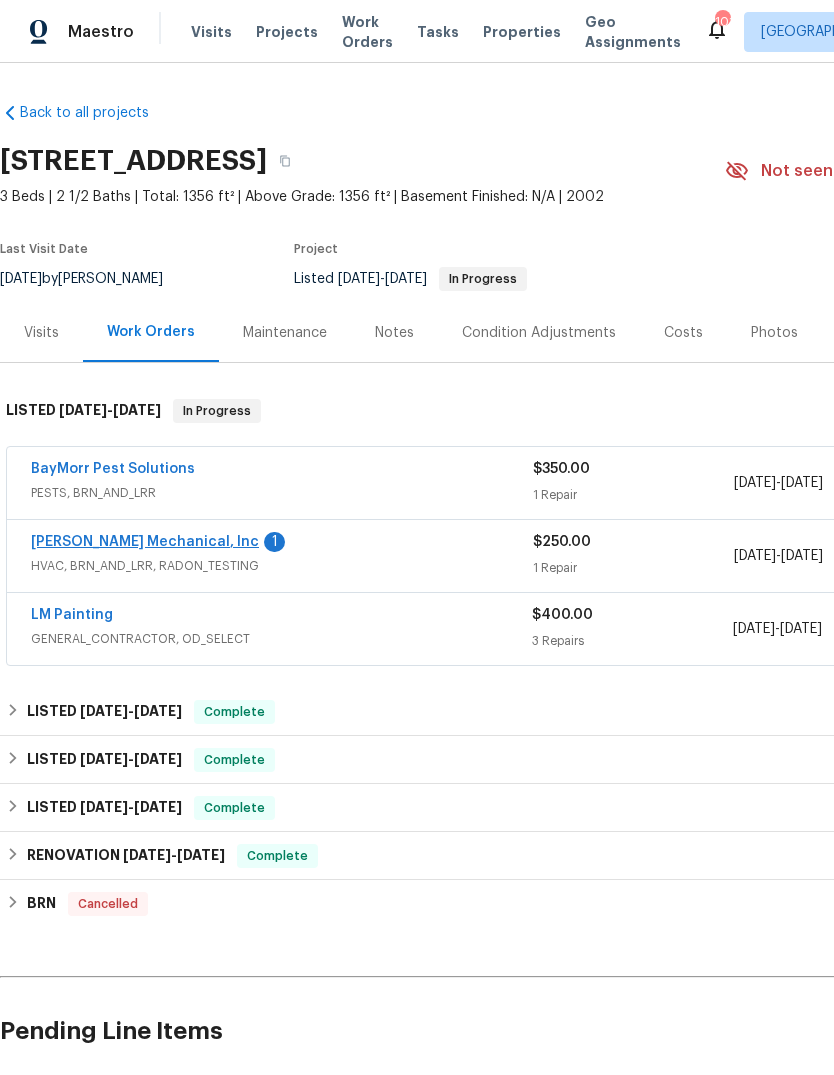 click on "[PERSON_NAME] Mechanical, Inc" at bounding box center (145, 542) 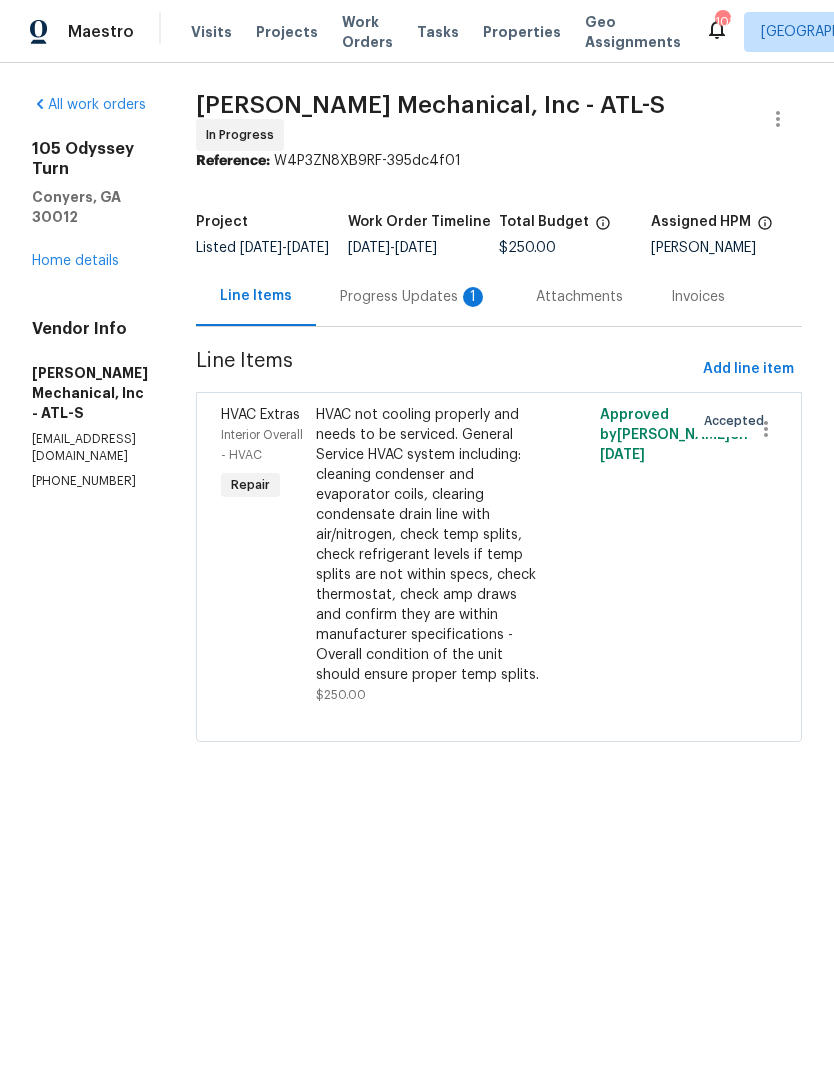 click on "Progress Updates 1" at bounding box center (414, 297) 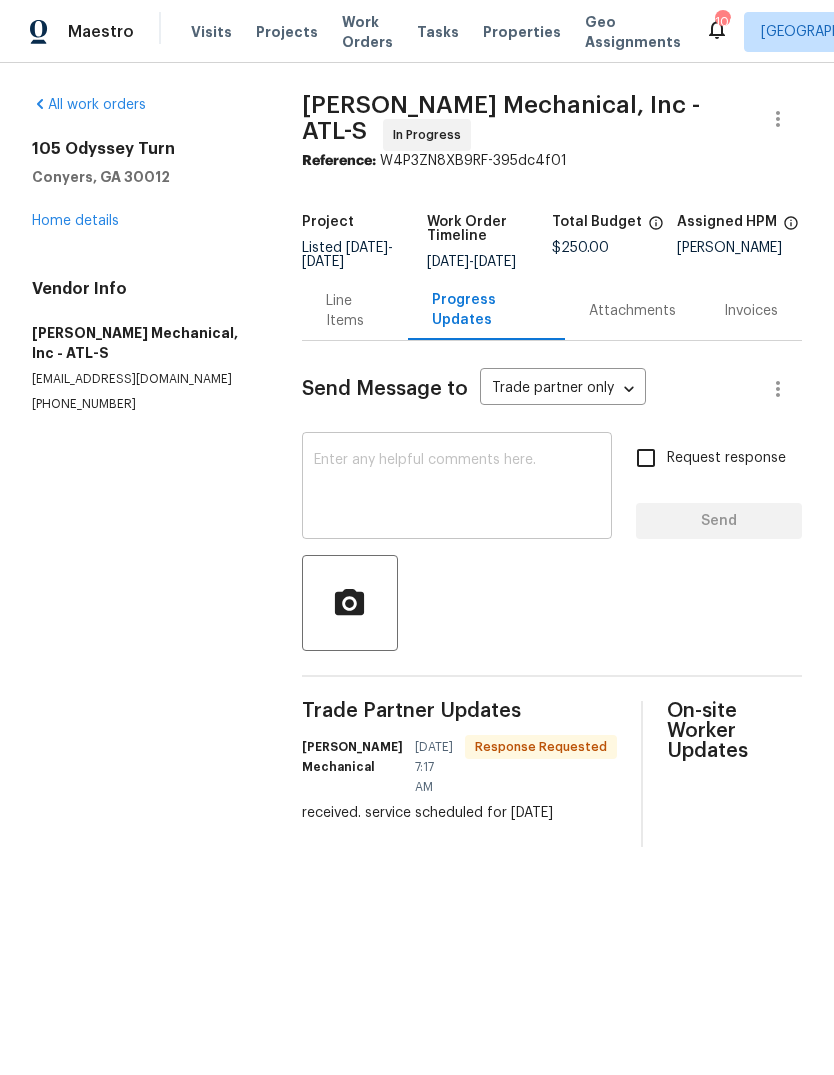click at bounding box center [457, 488] 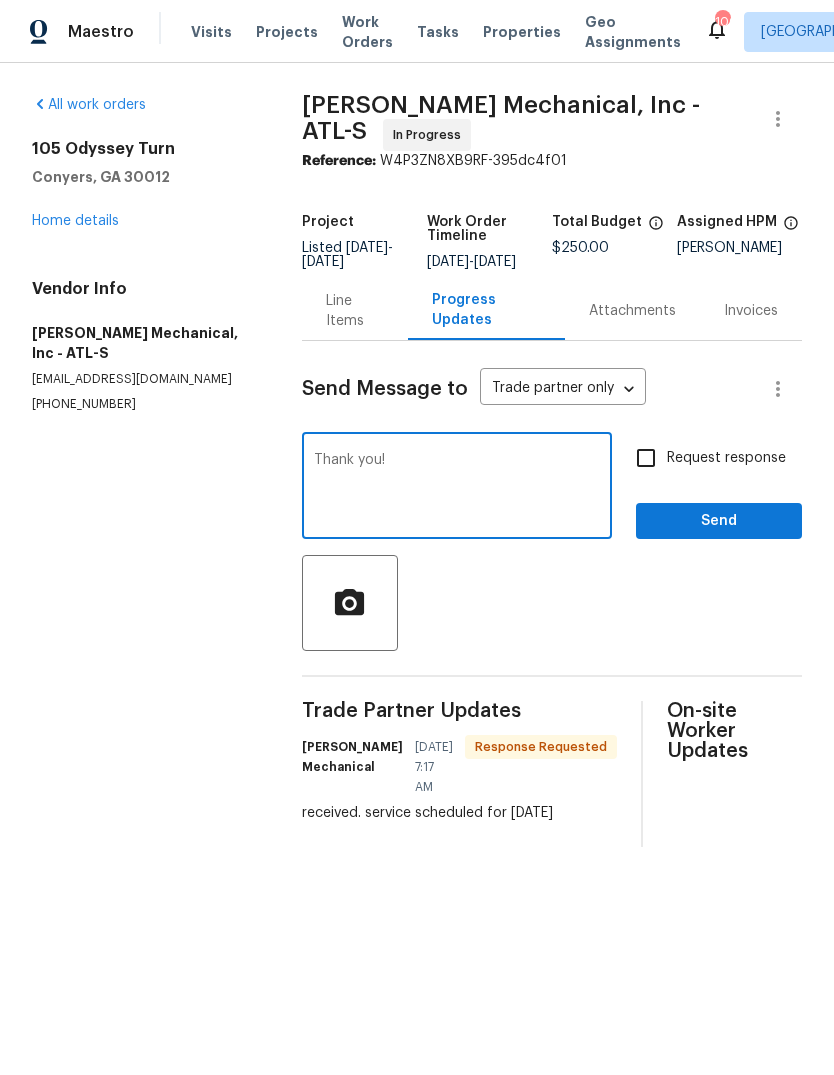 type on "Thank you!" 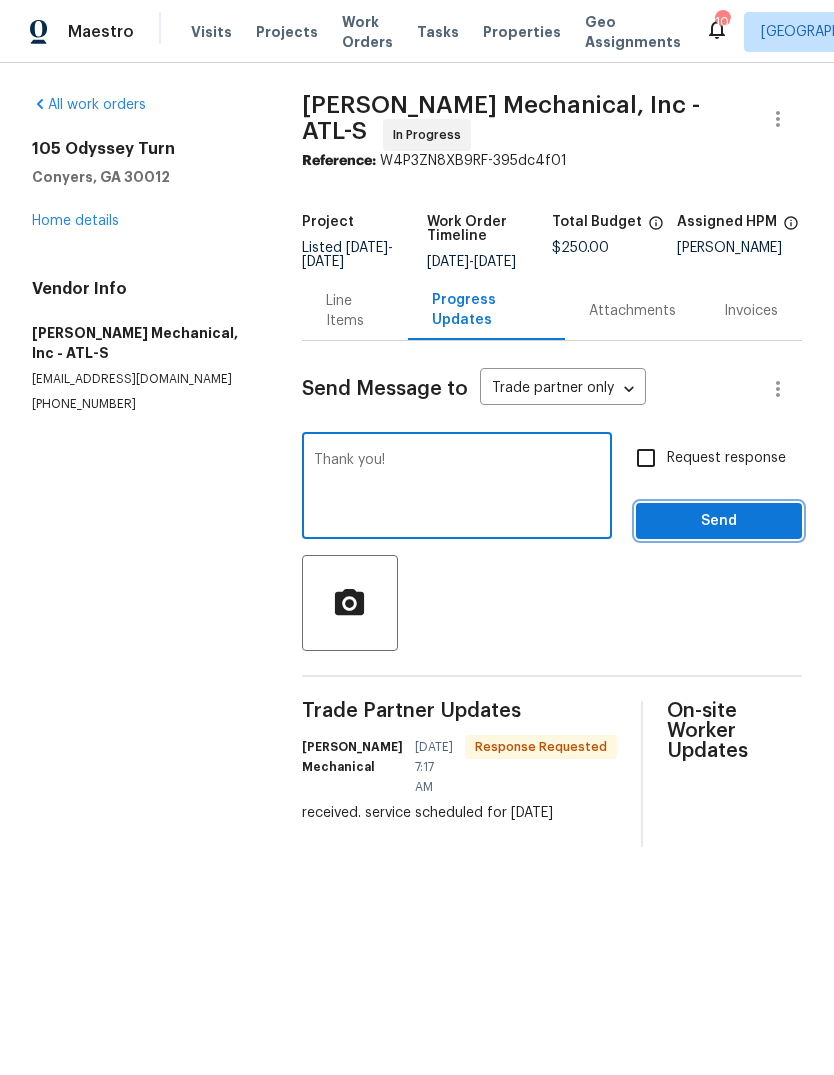 click on "Send" at bounding box center (719, 521) 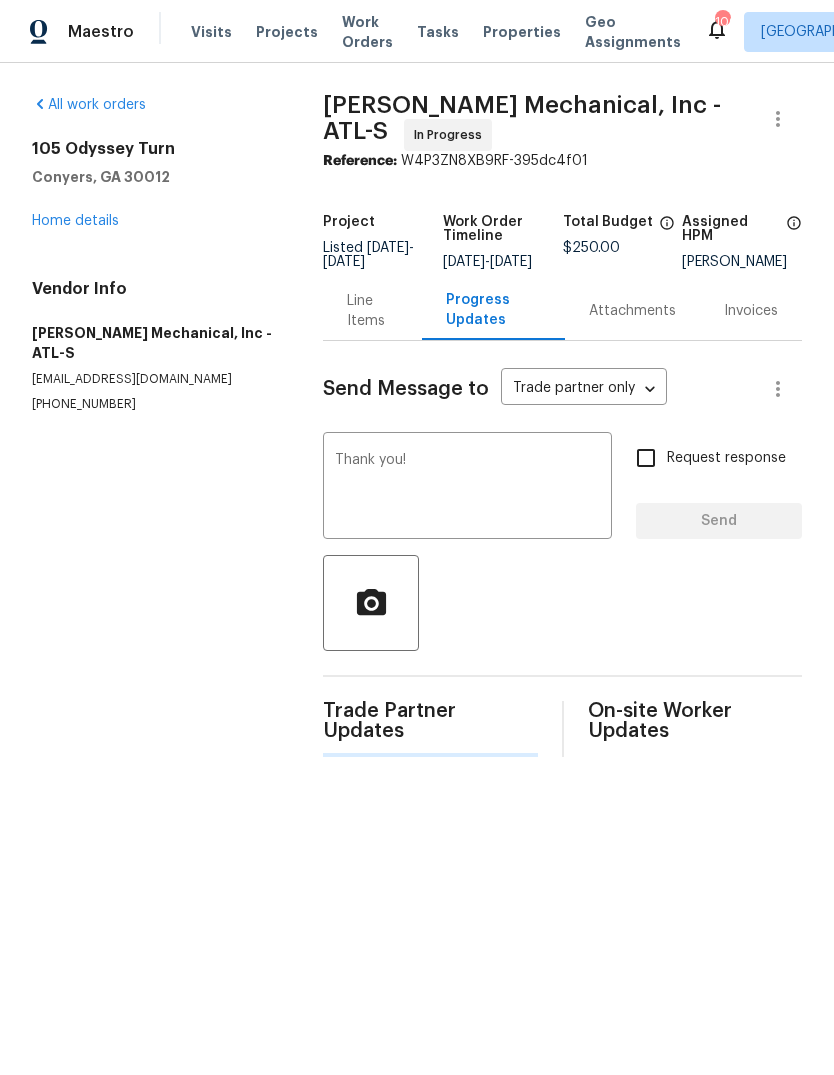 type 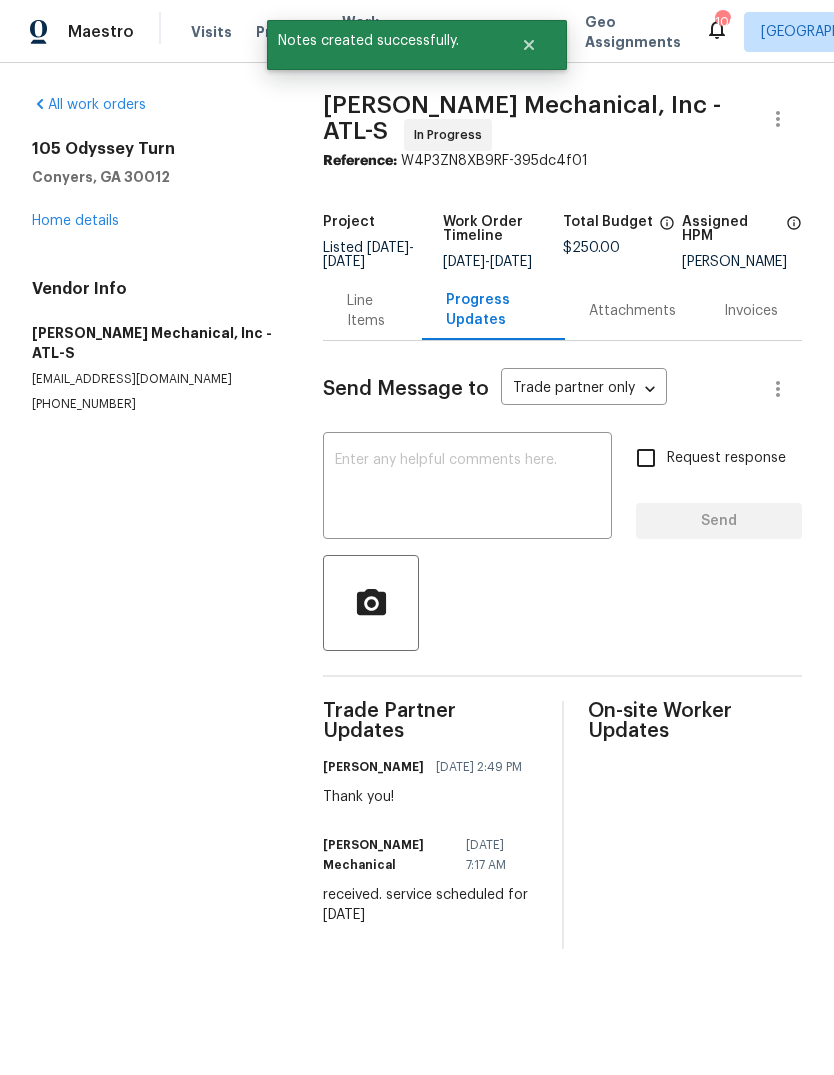 click on "[STREET_ADDRESS] Home details" at bounding box center [153, 185] 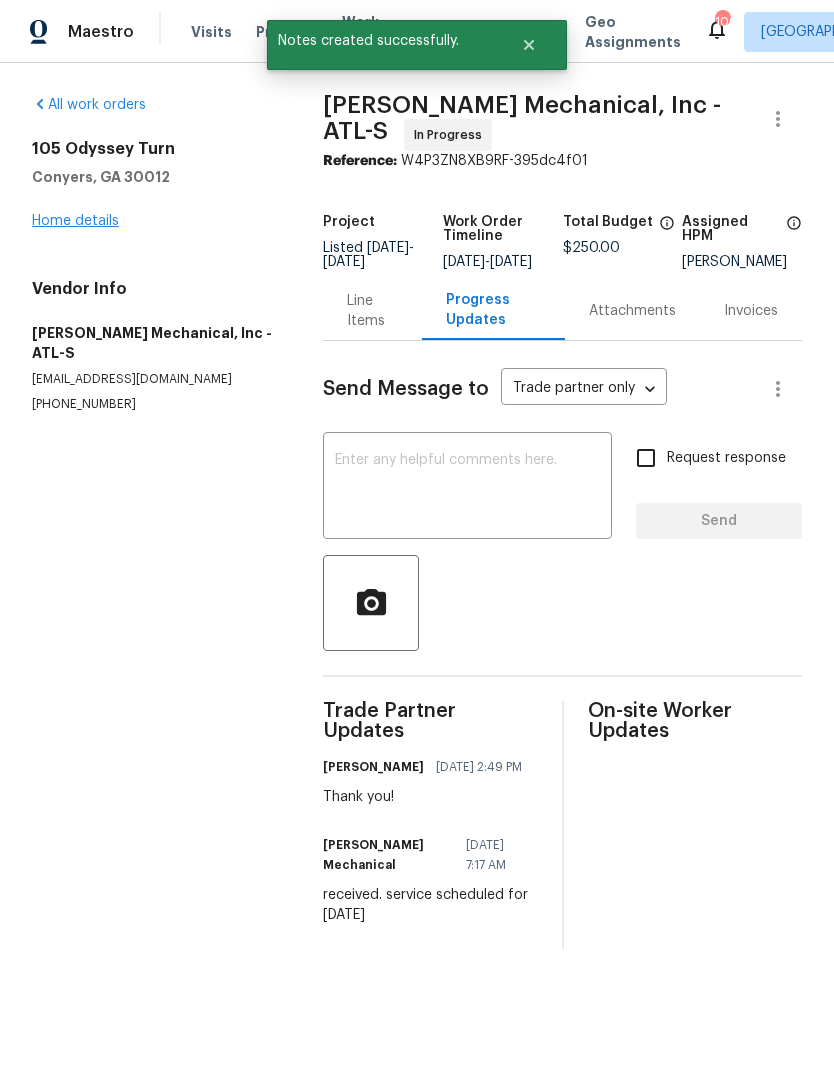click on "Home details" at bounding box center (75, 221) 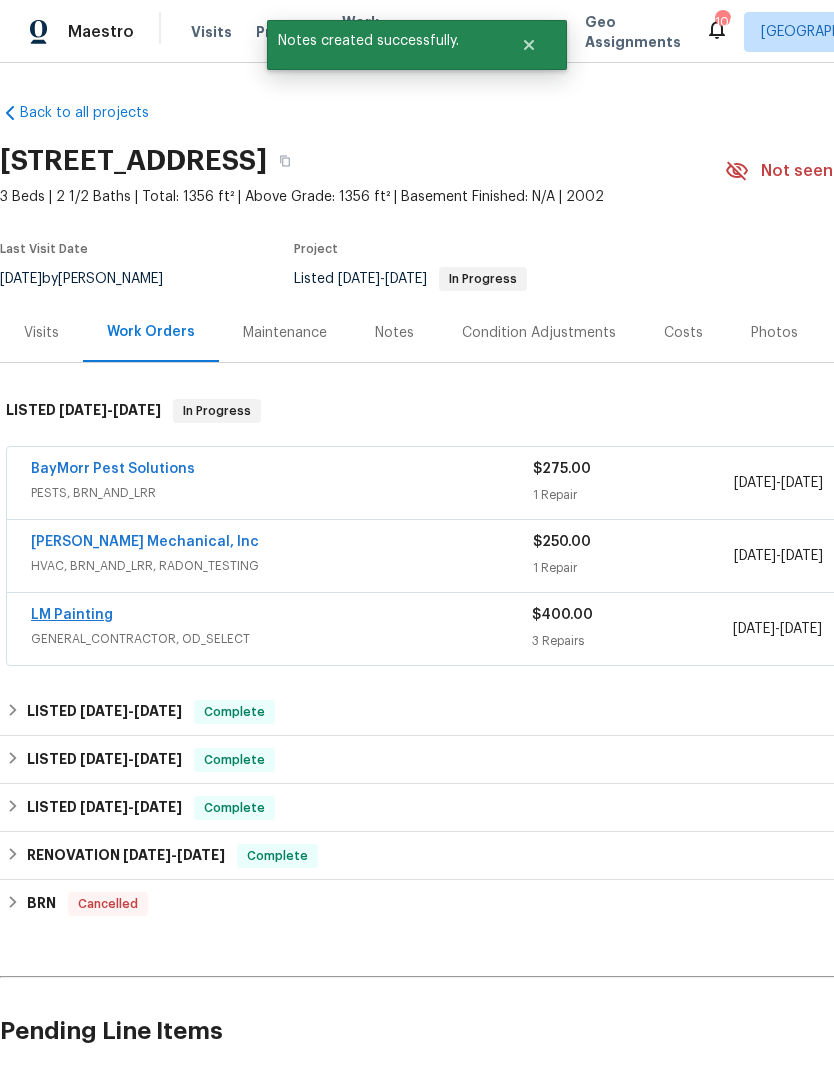 click on "LM Painting" at bounding box center (72, 615) 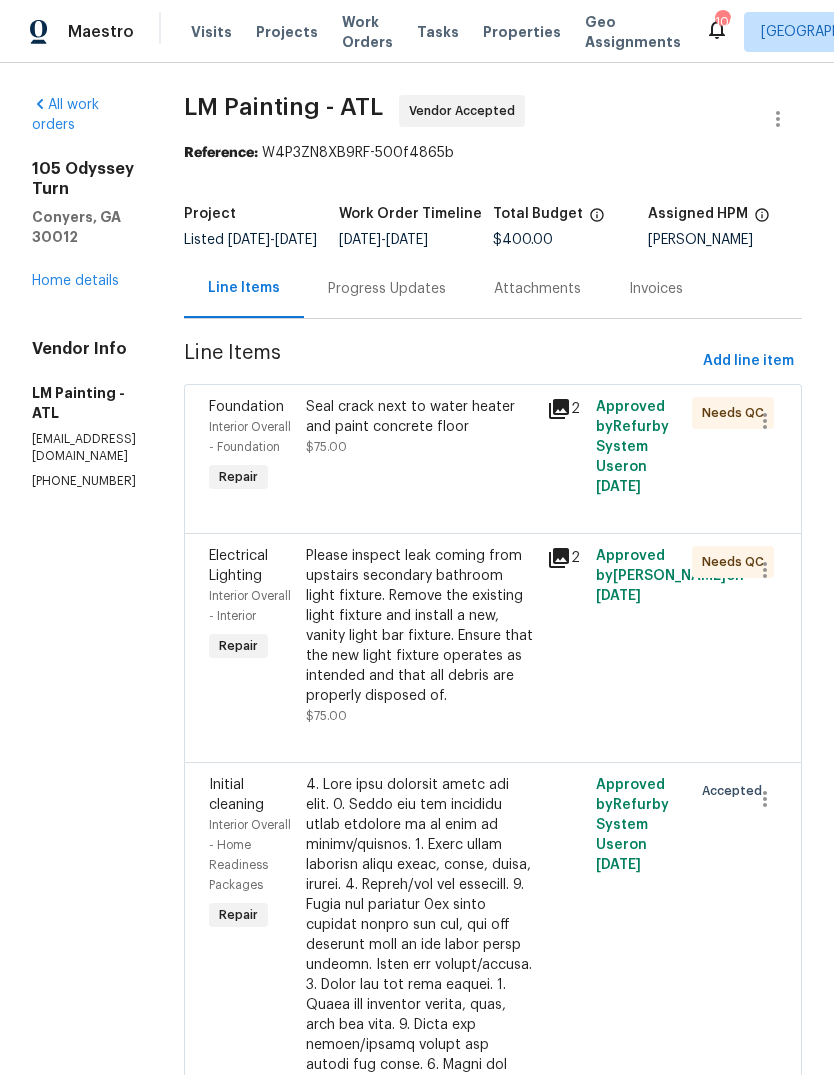 scroll, scrollTop: 0, scrollLeft: 0, axis: both 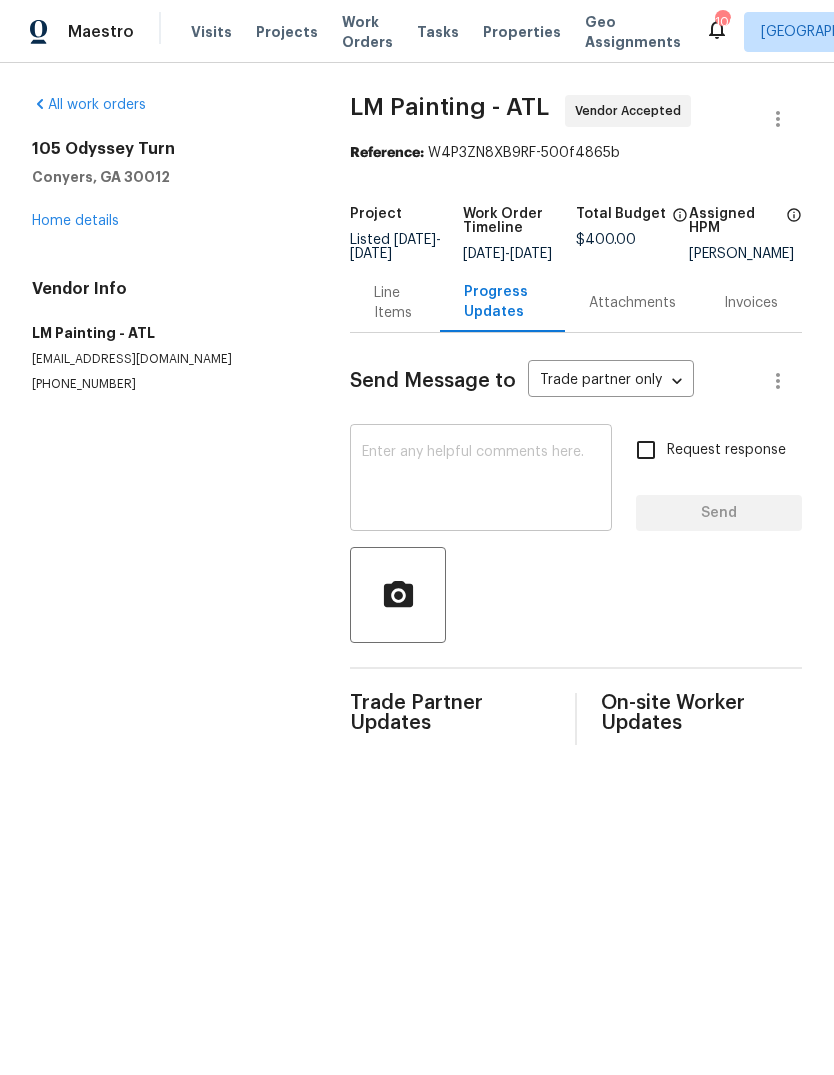 click on "x ​" at bounding box center (481, 480) 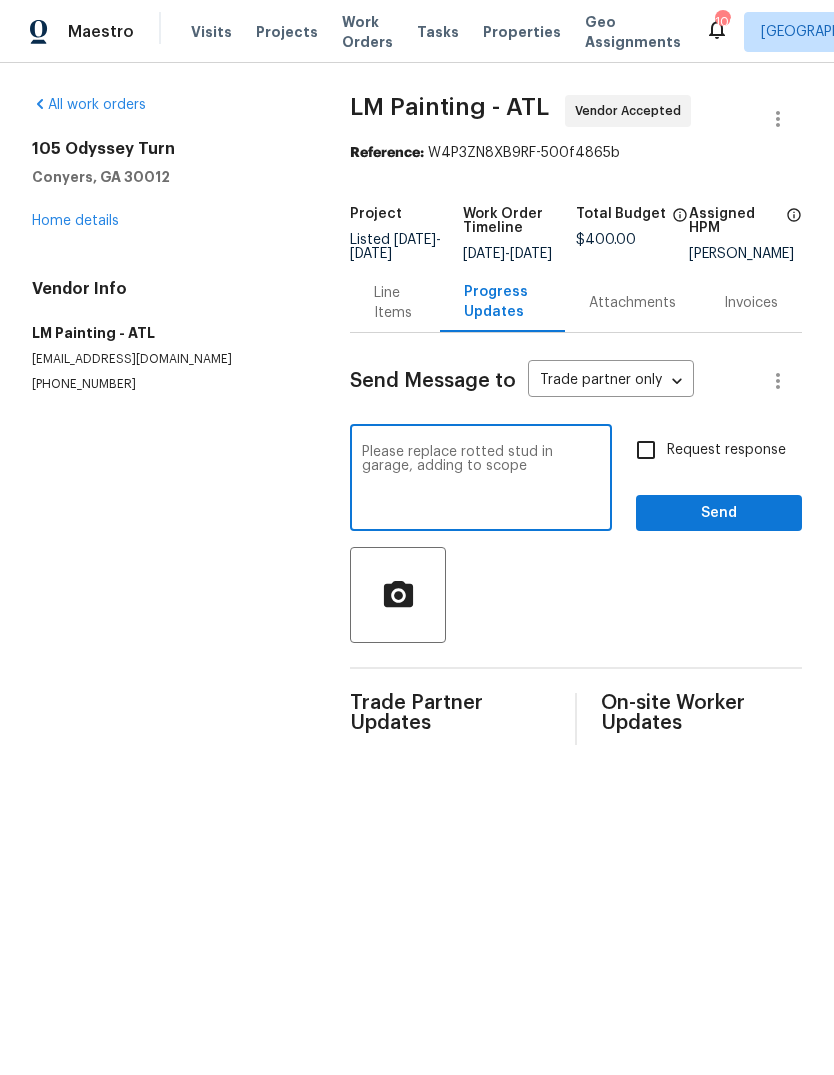 type on "Please replace rotted stud in garage, adding to scope" 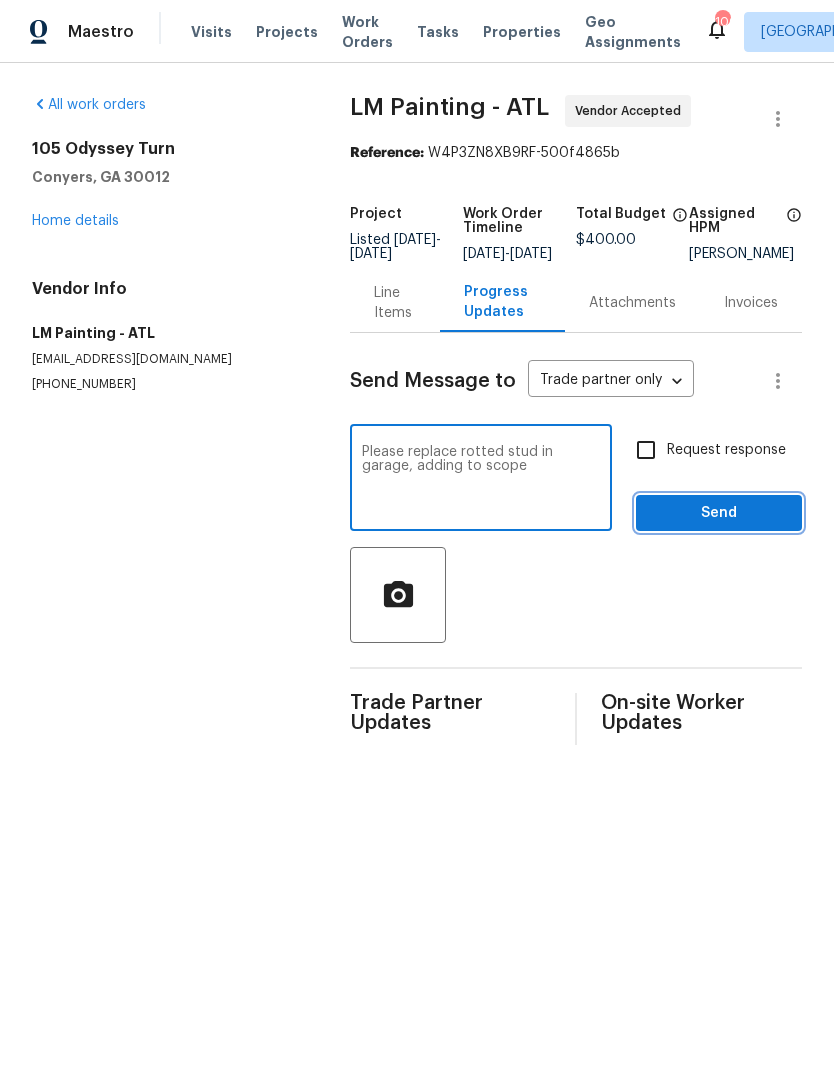 click on "Send" at bounding box center (719, 513) 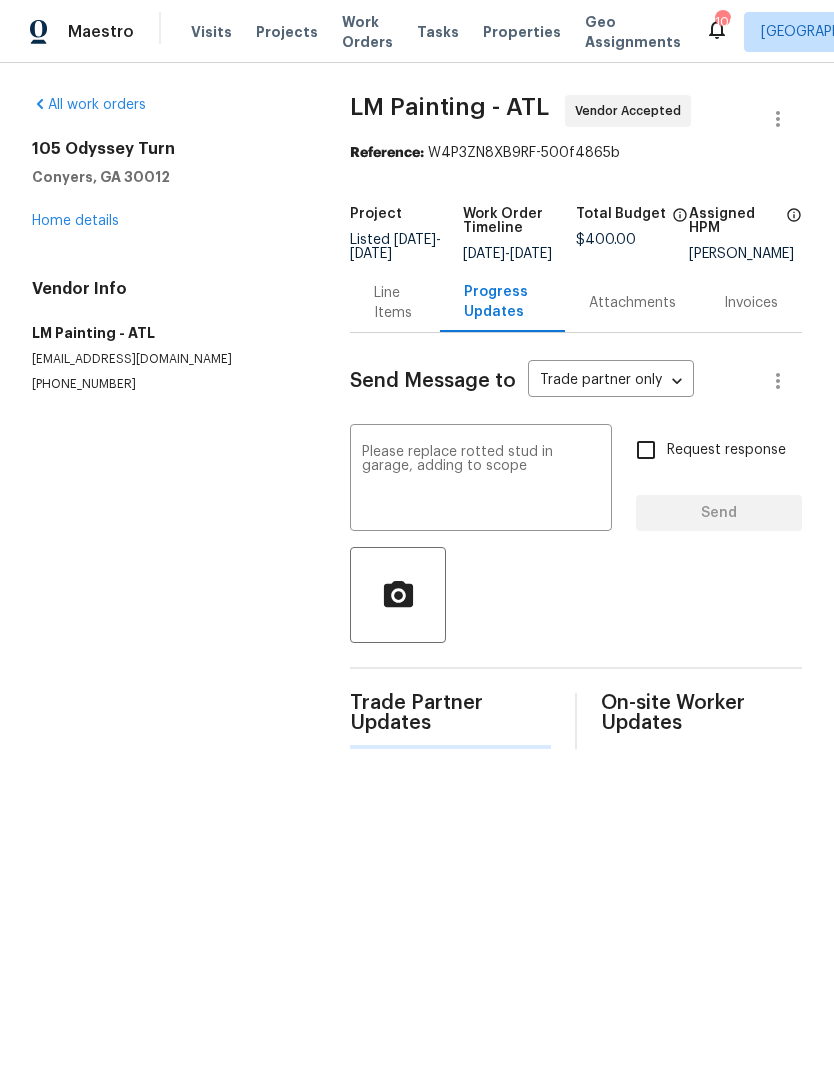 type 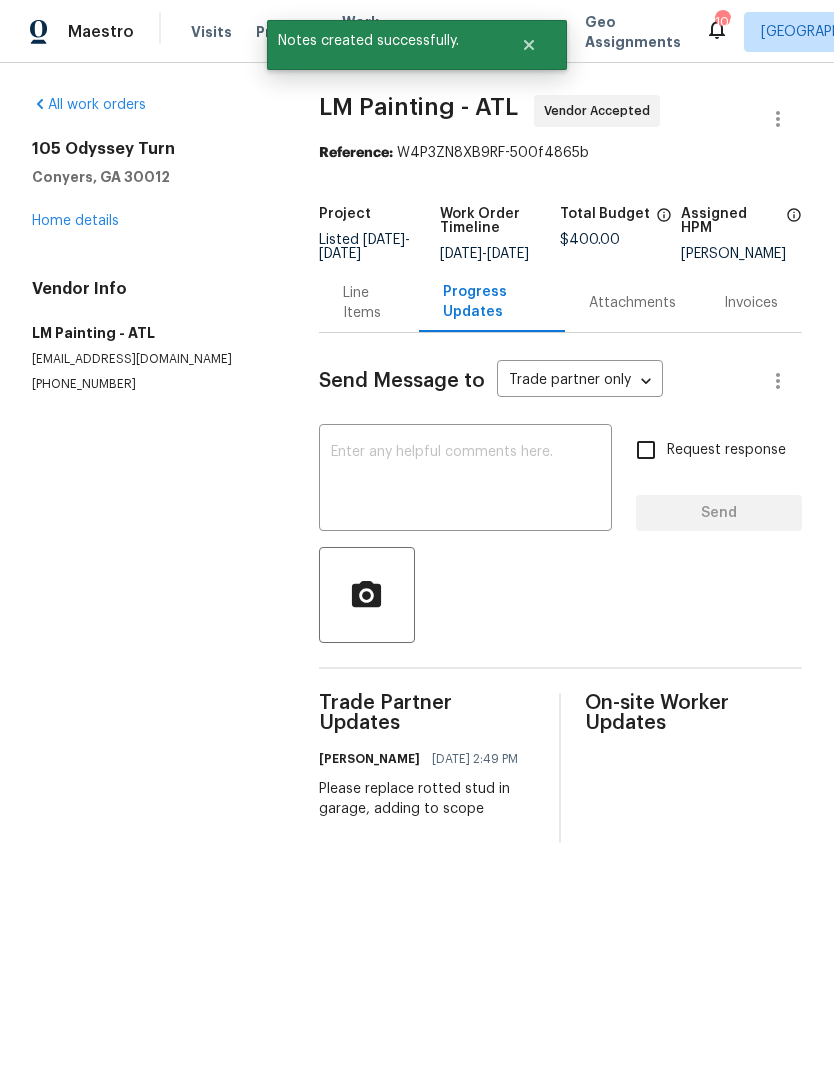 click on "Line Items" at bounding box center [369, 303] 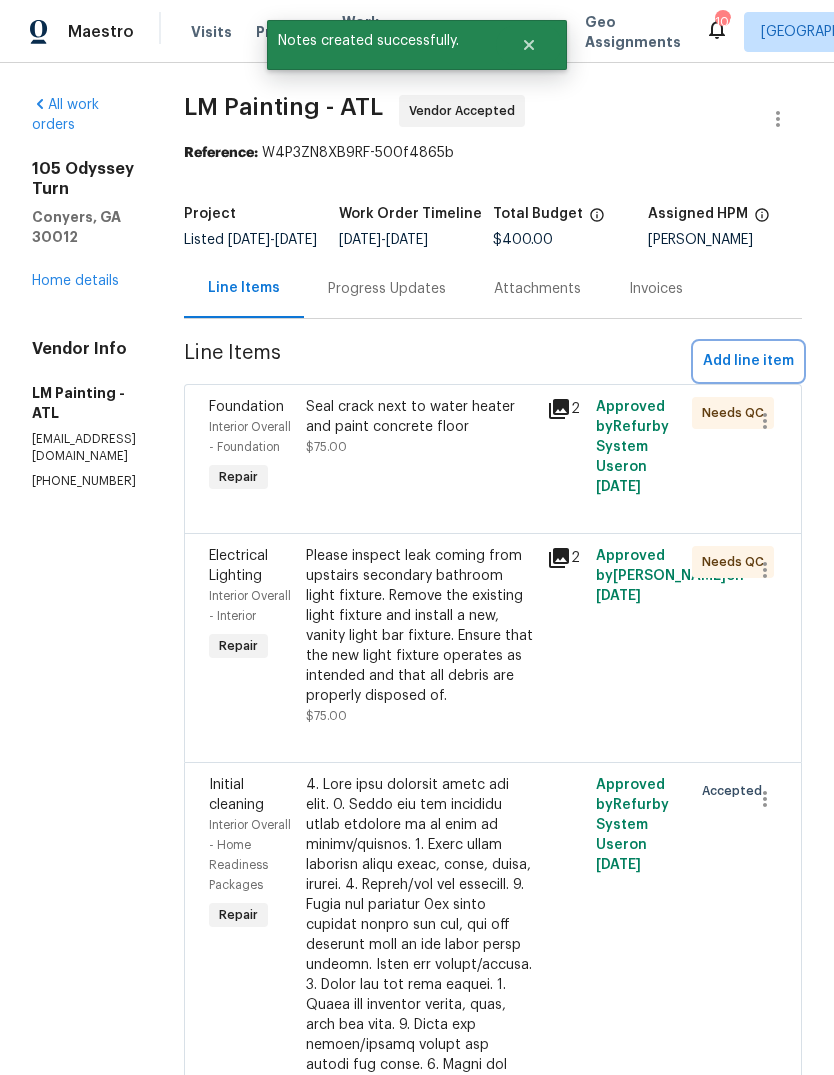 click on "Add line item" at bounding box center (748, 361) 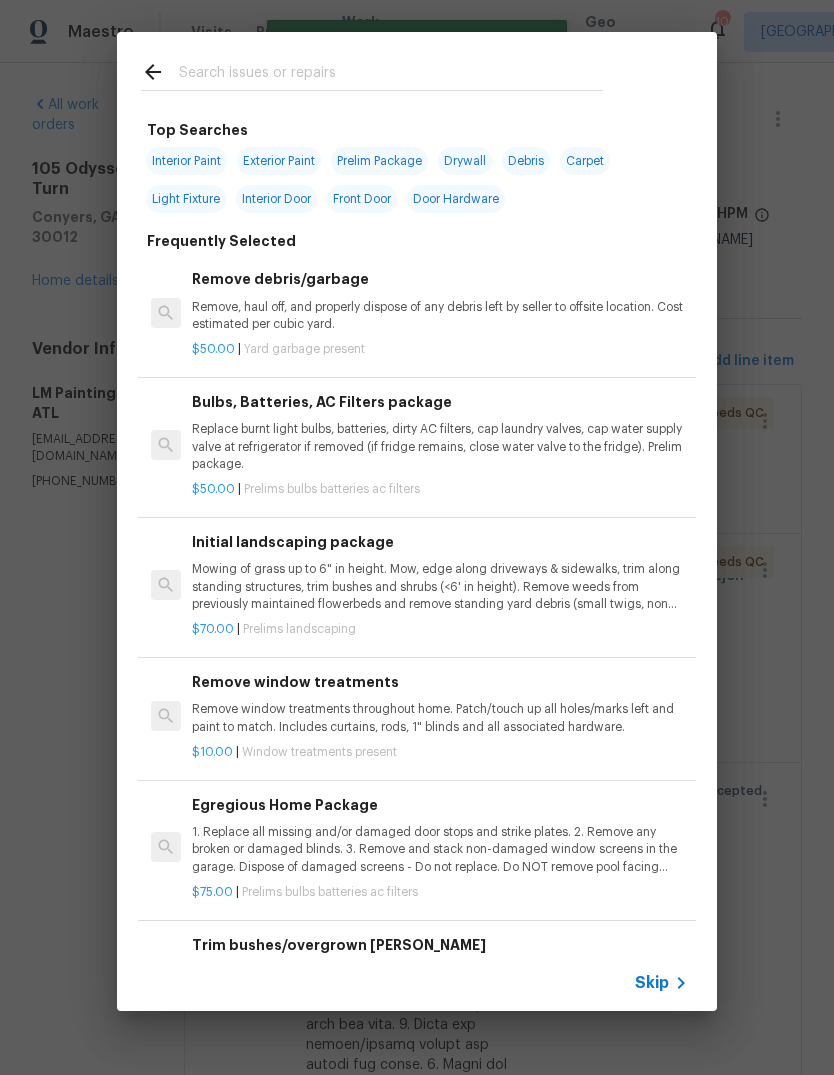 click at bounding box center (391, 75) 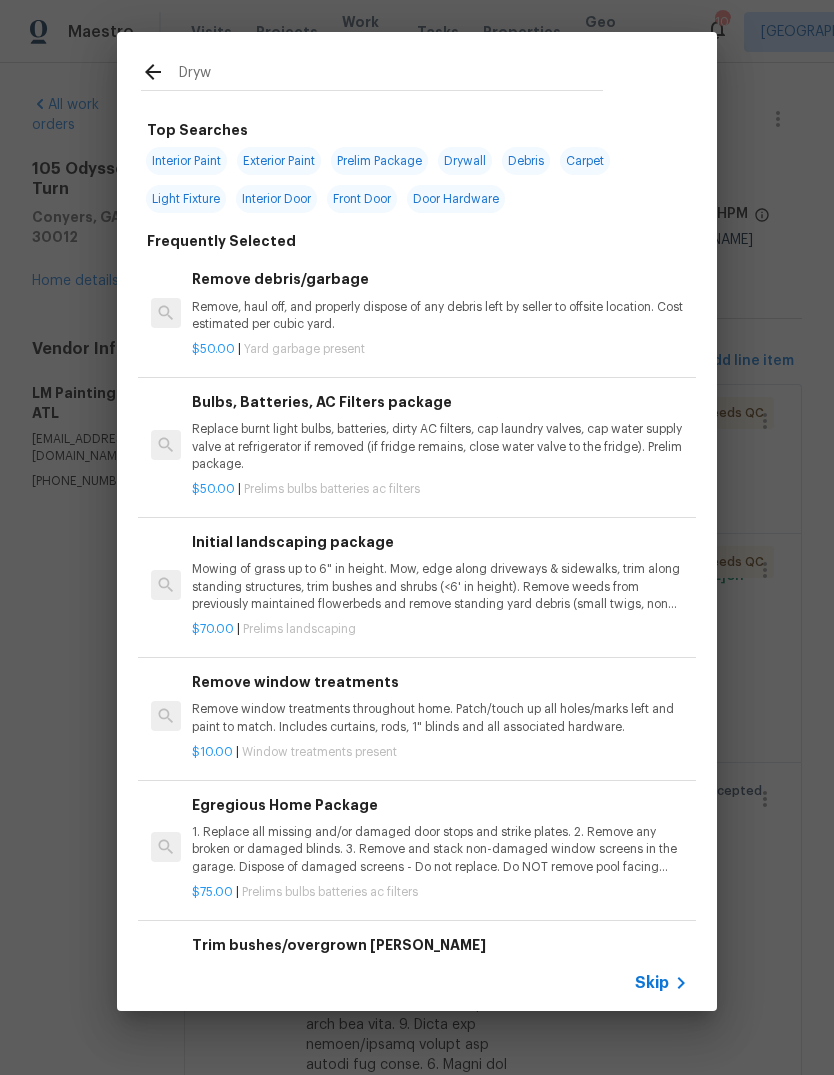 type on "Drywa" 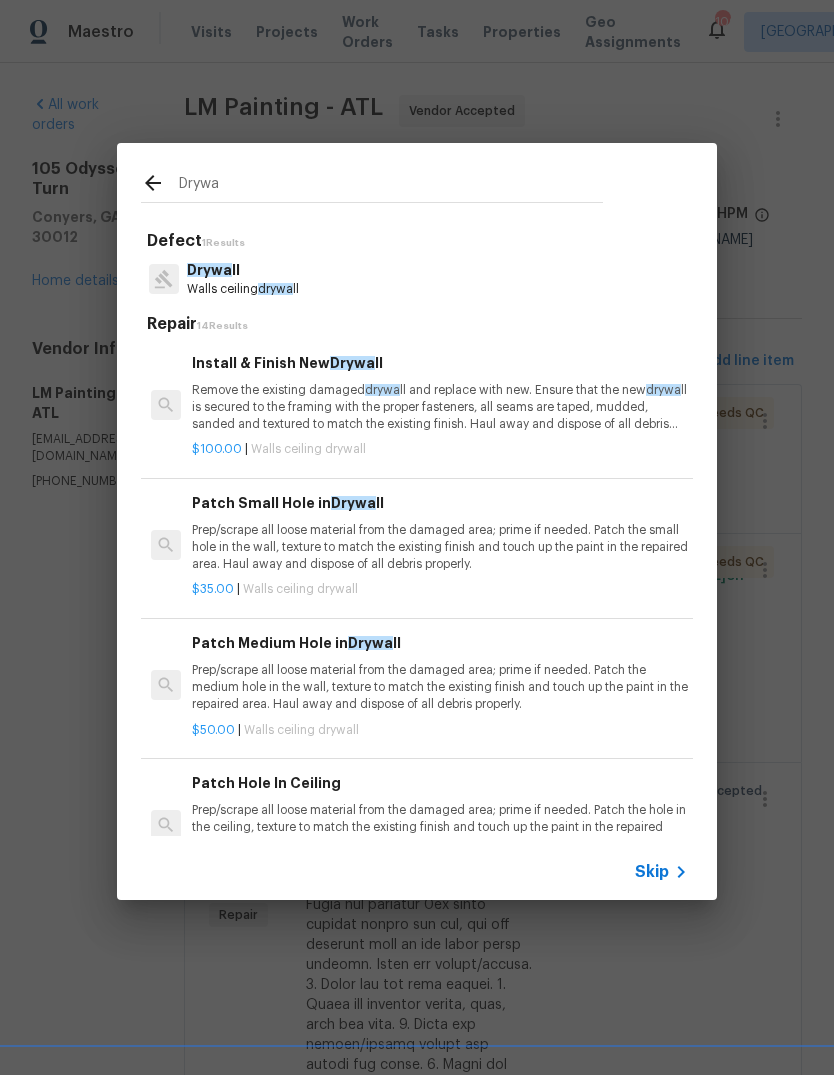 click on "Walls ceiling  drywa ll" at bounding box center (243, 289) 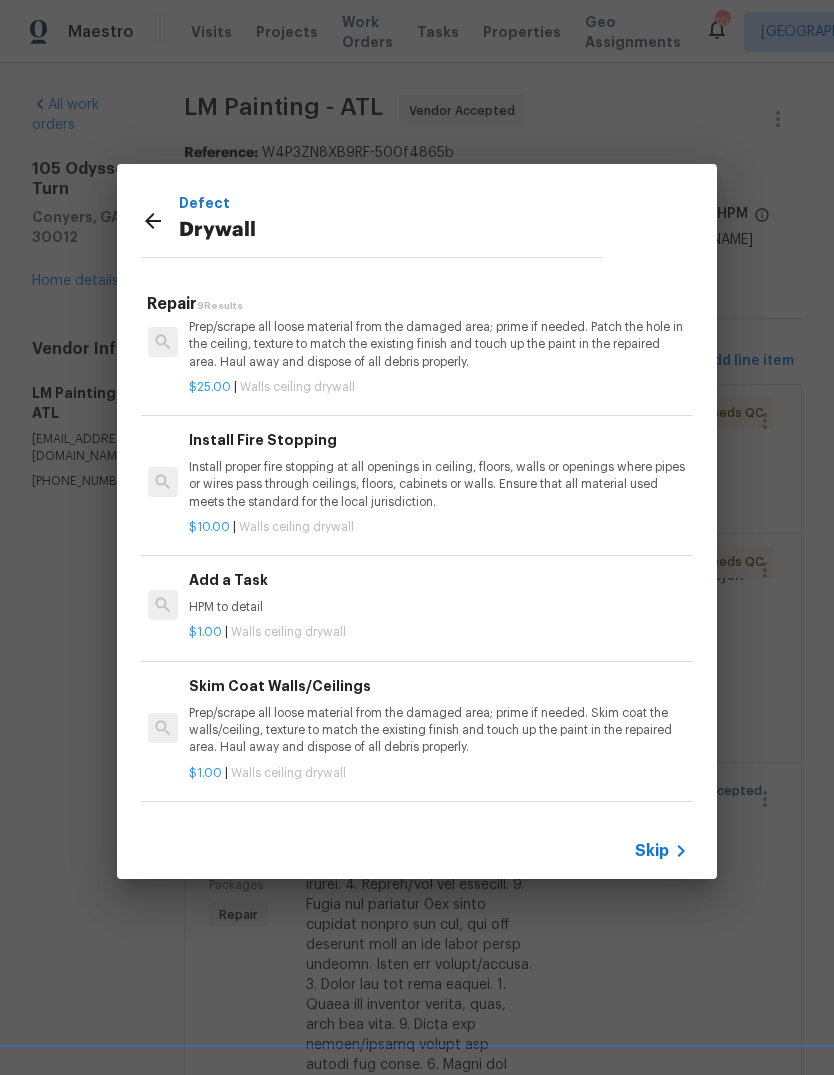scroll, scrollTop: 459, scrollLeft: 3, axis: both 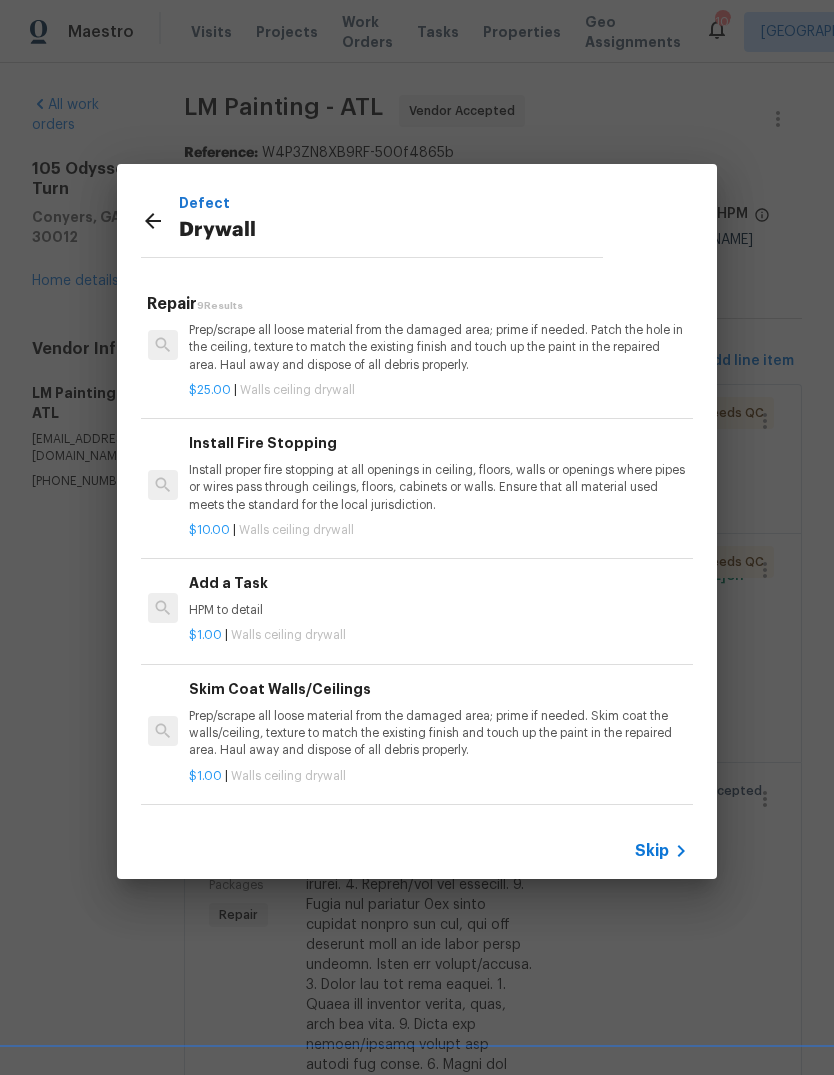 click on "HPM to detail" at bounding box center (437, 610) 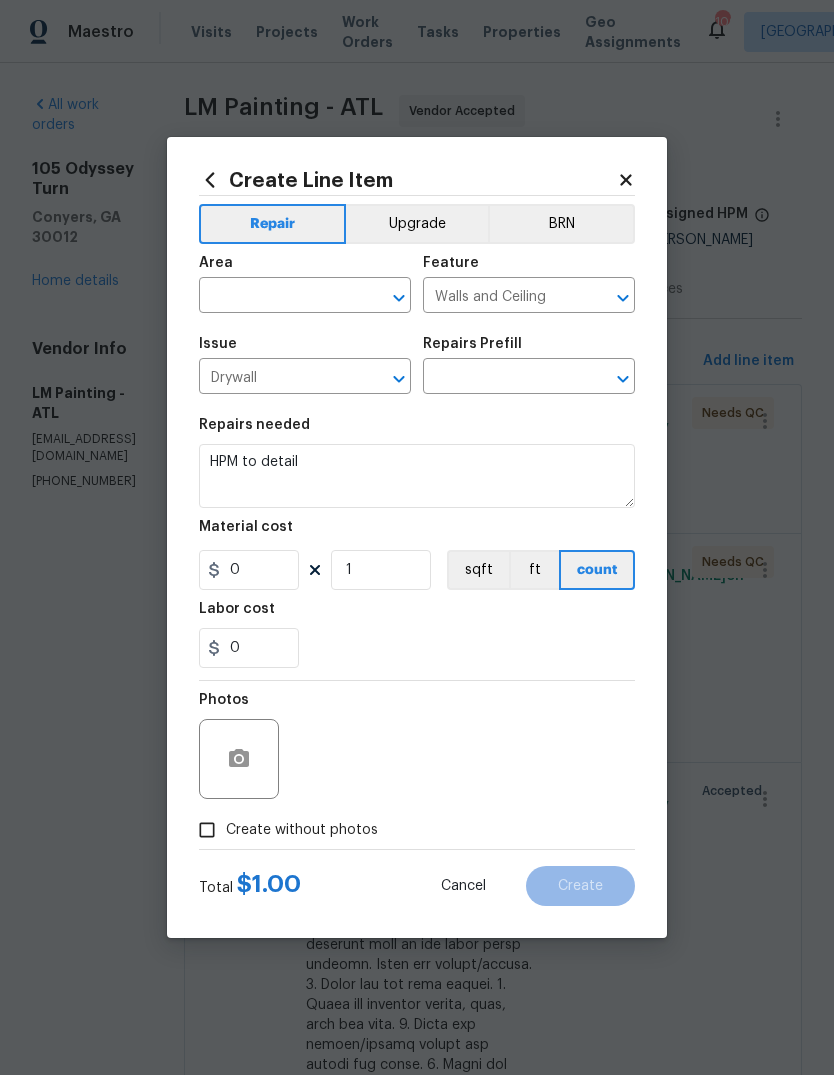 type on "Add a Task $1.00" 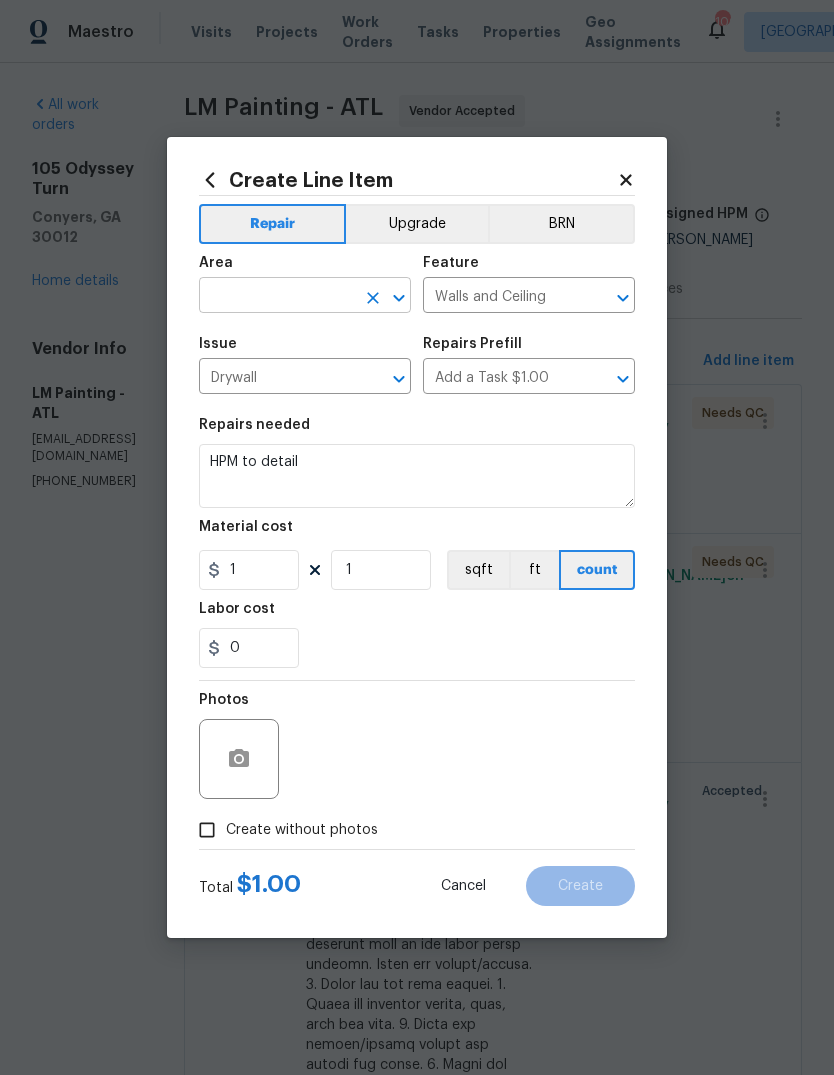 click at bounding box center (277, 297) 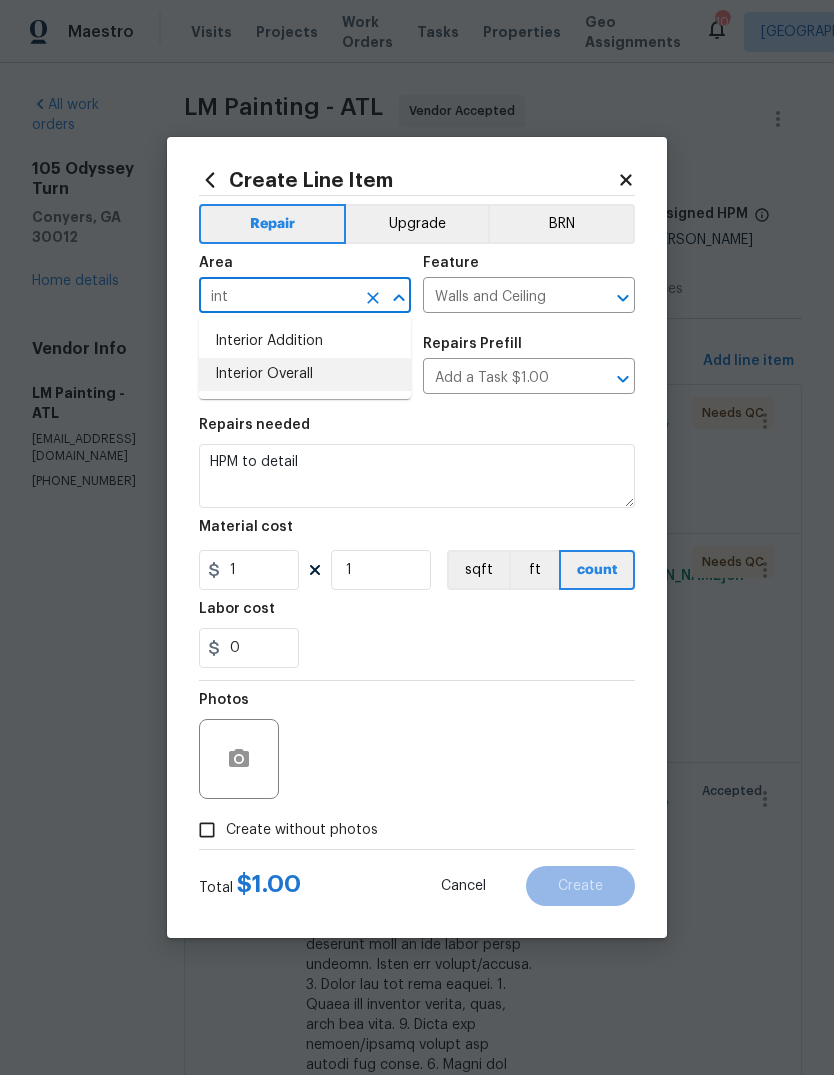 click on "Interior Overall" at bounding box center (305, 374) 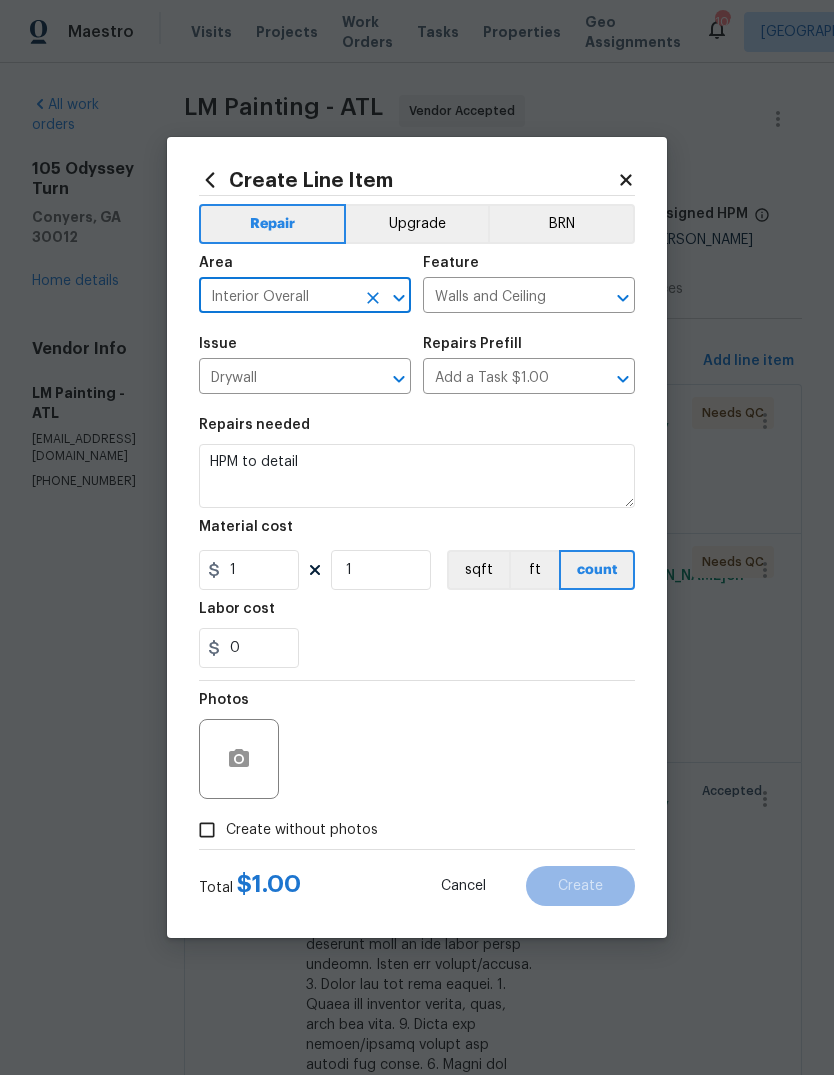 click on "HPM to detail" at bounding box center (417, 476) 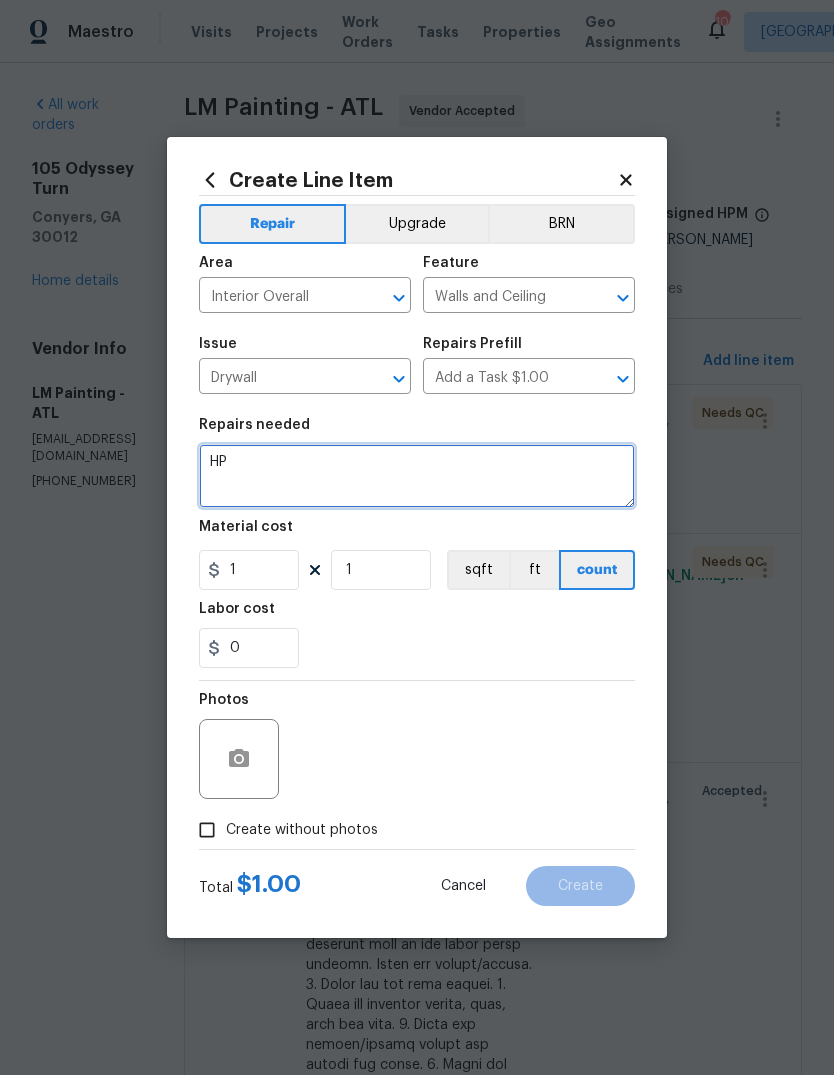 type on "H" 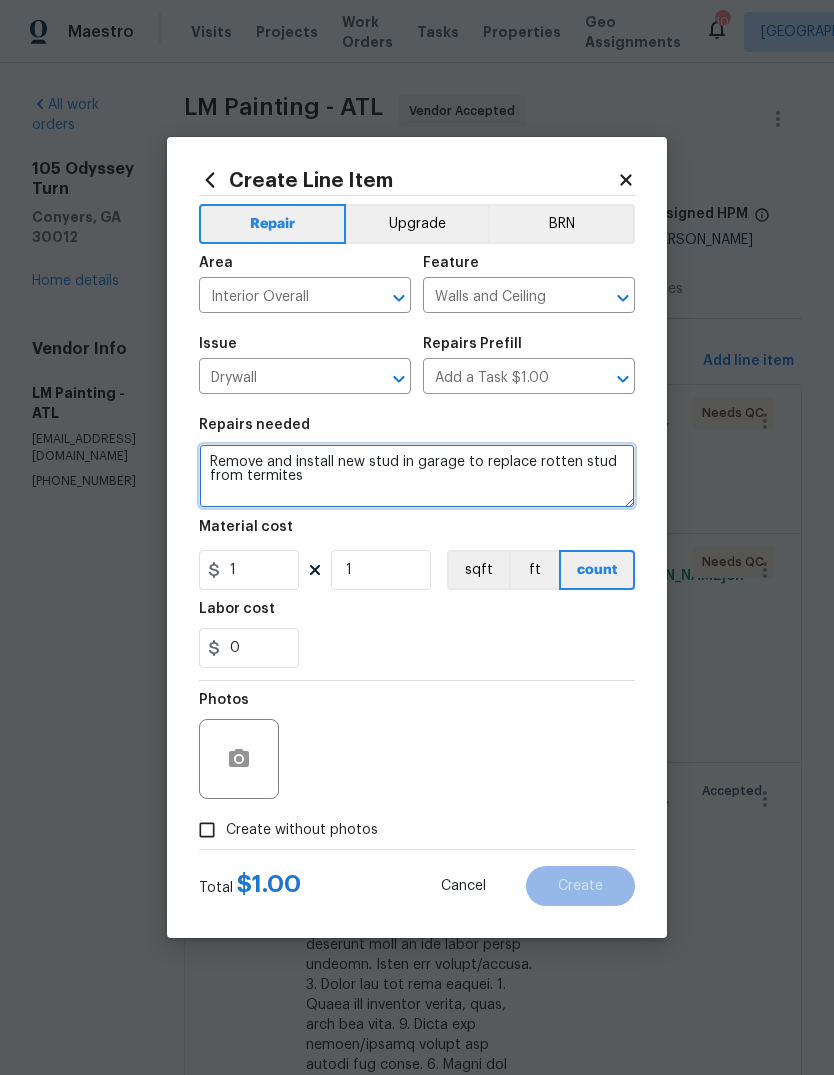 type on "Remove and install new stud in garage to replace rotten stud from termites" 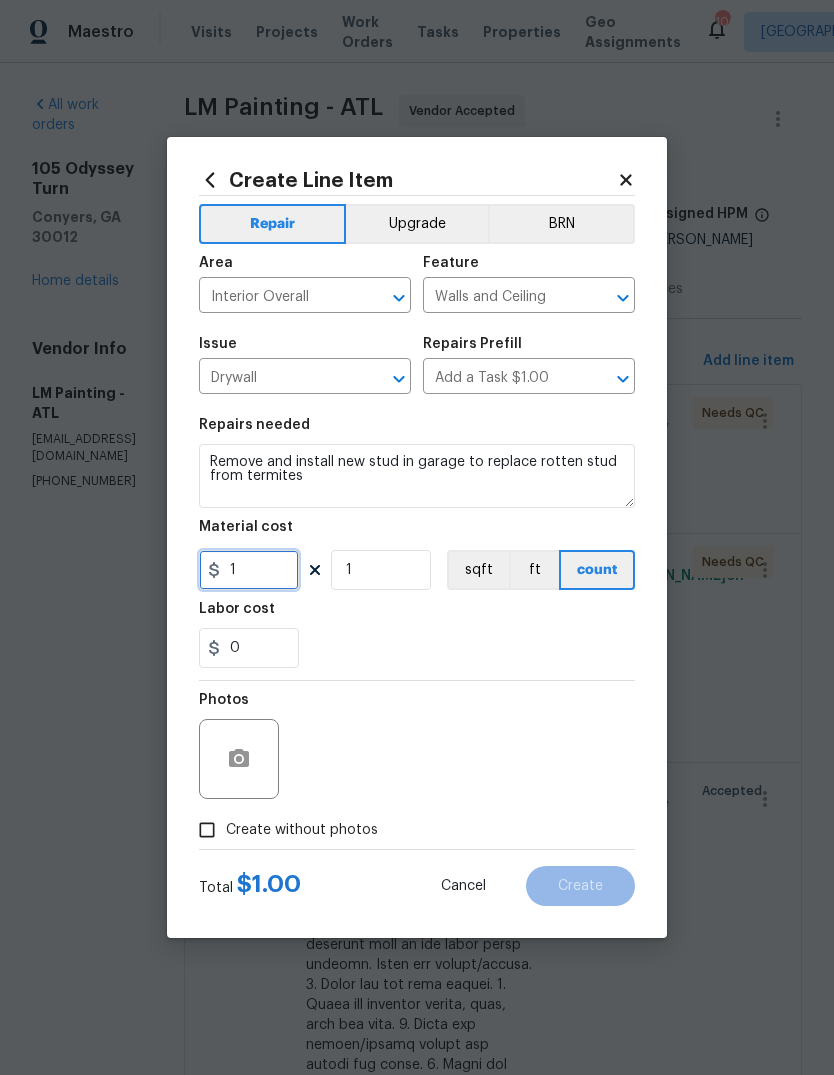 click on "1" at bounding box center [249, 570] 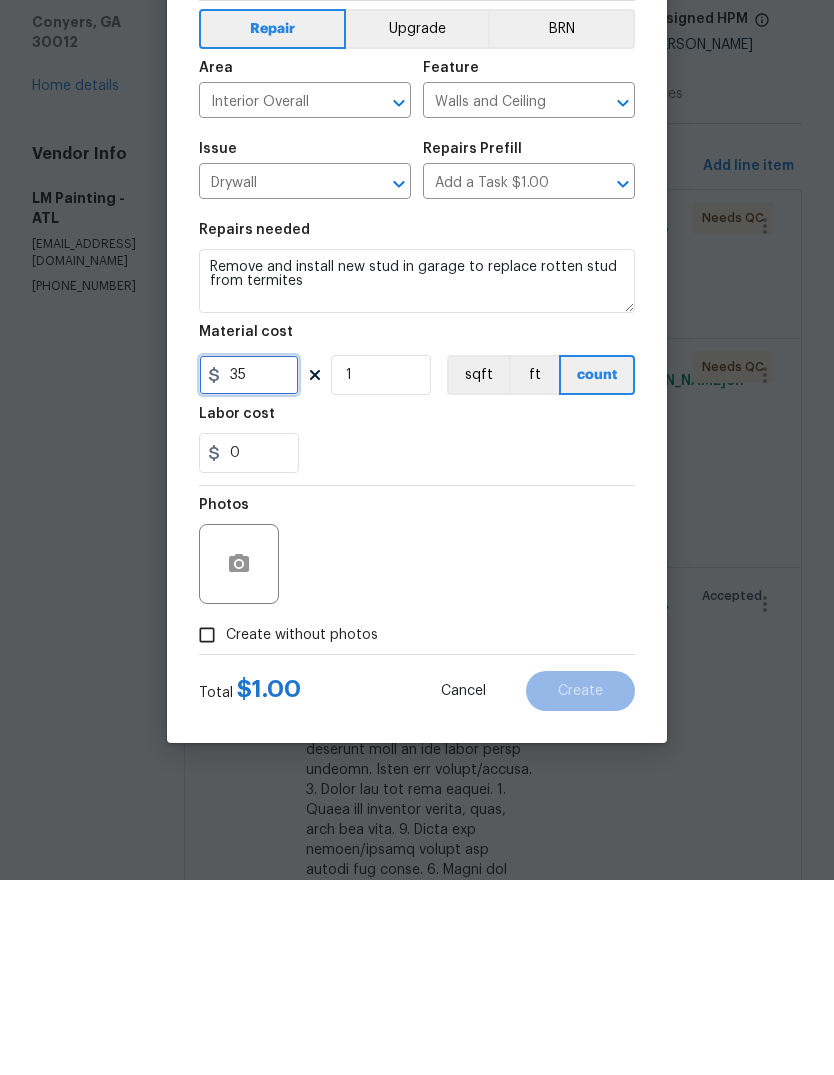 type on "35" 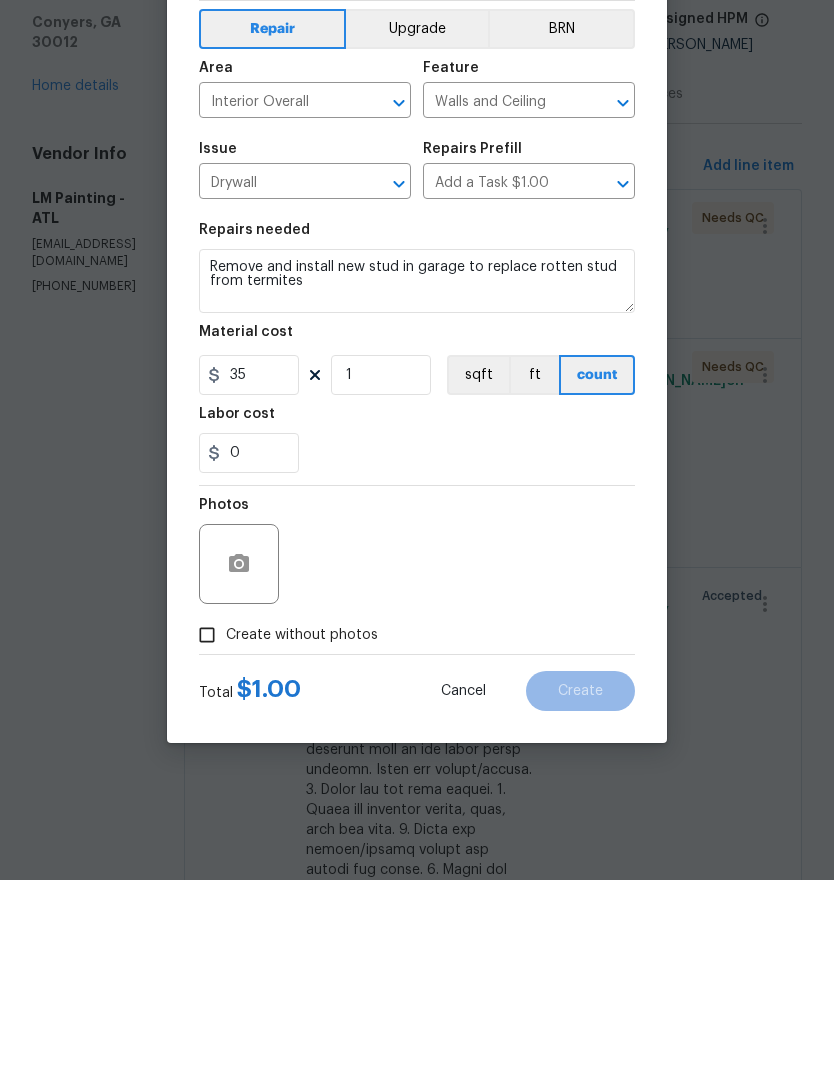 click on "Create without photos" at bounding box center (207, 830) 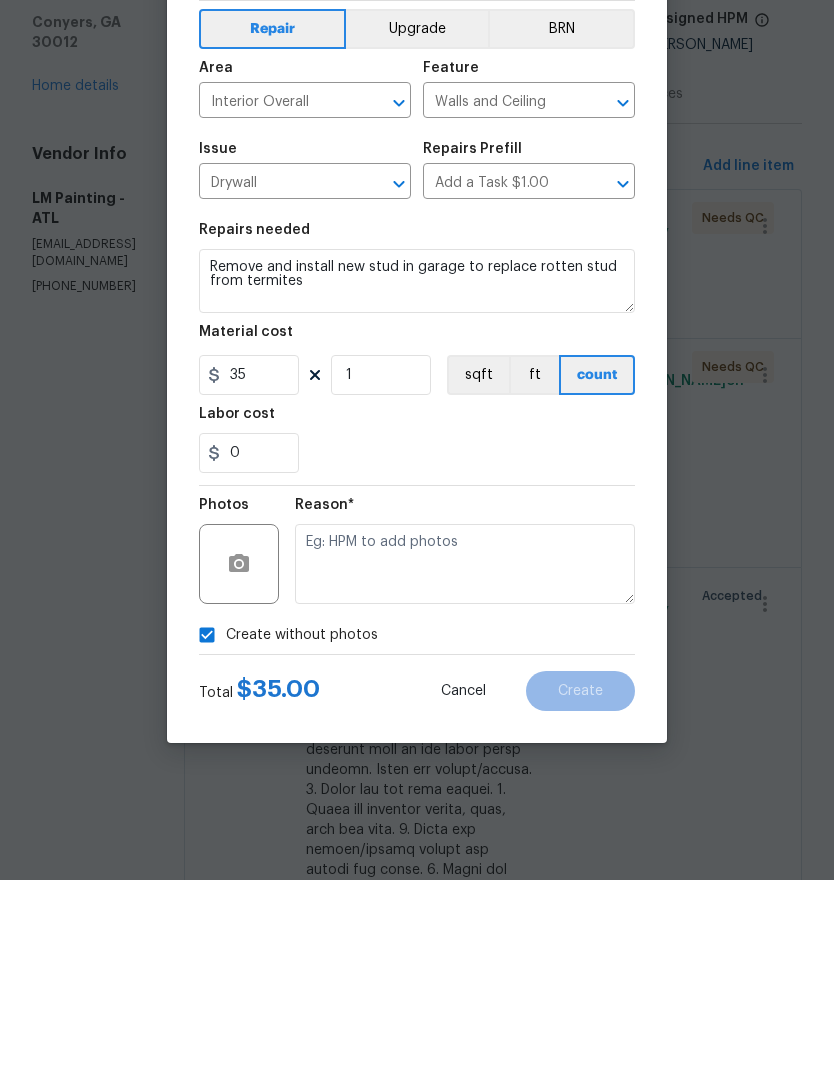 scroll, scrollTop: 75, scrollLeft: 0, axis: vertical 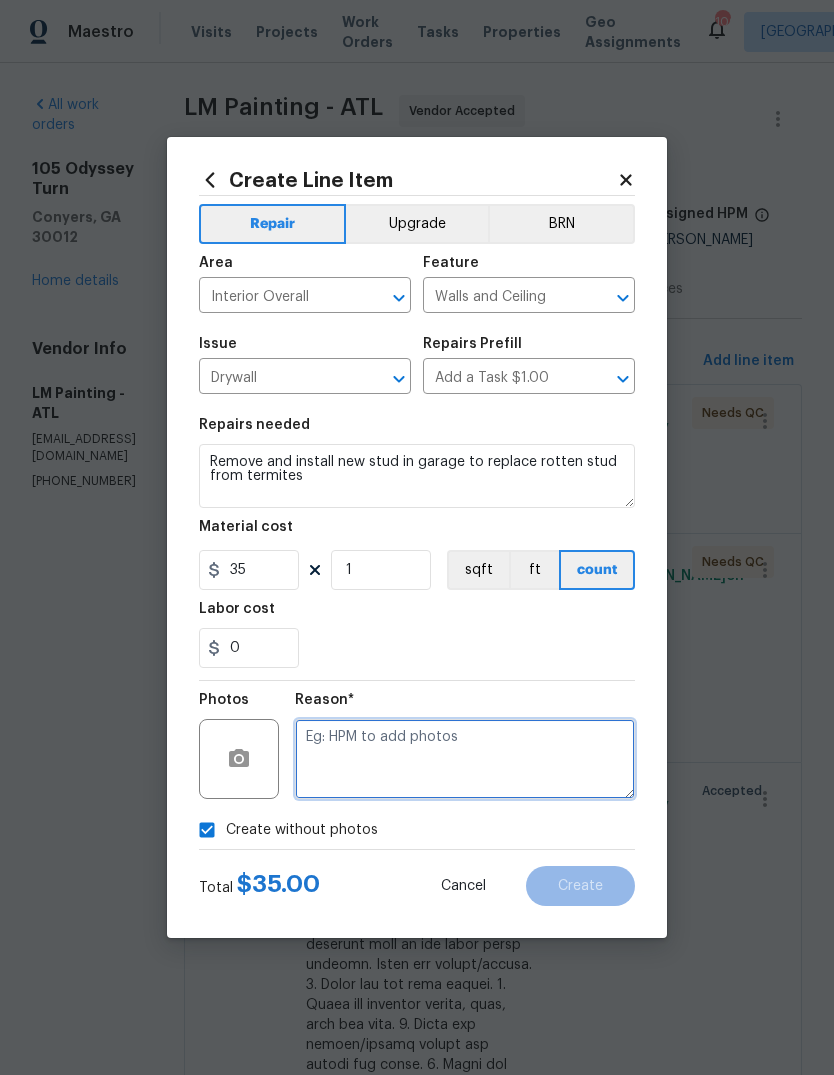 click at bounding box center (465, 759) 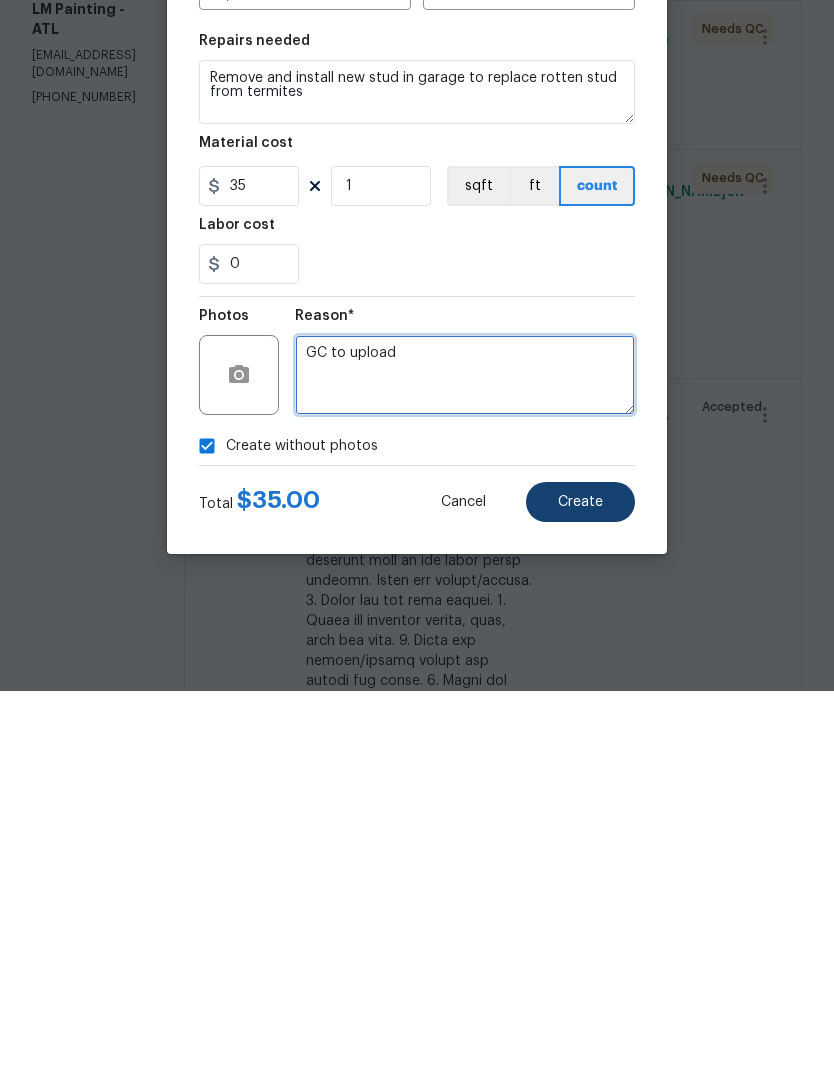 type on "GC to upload" 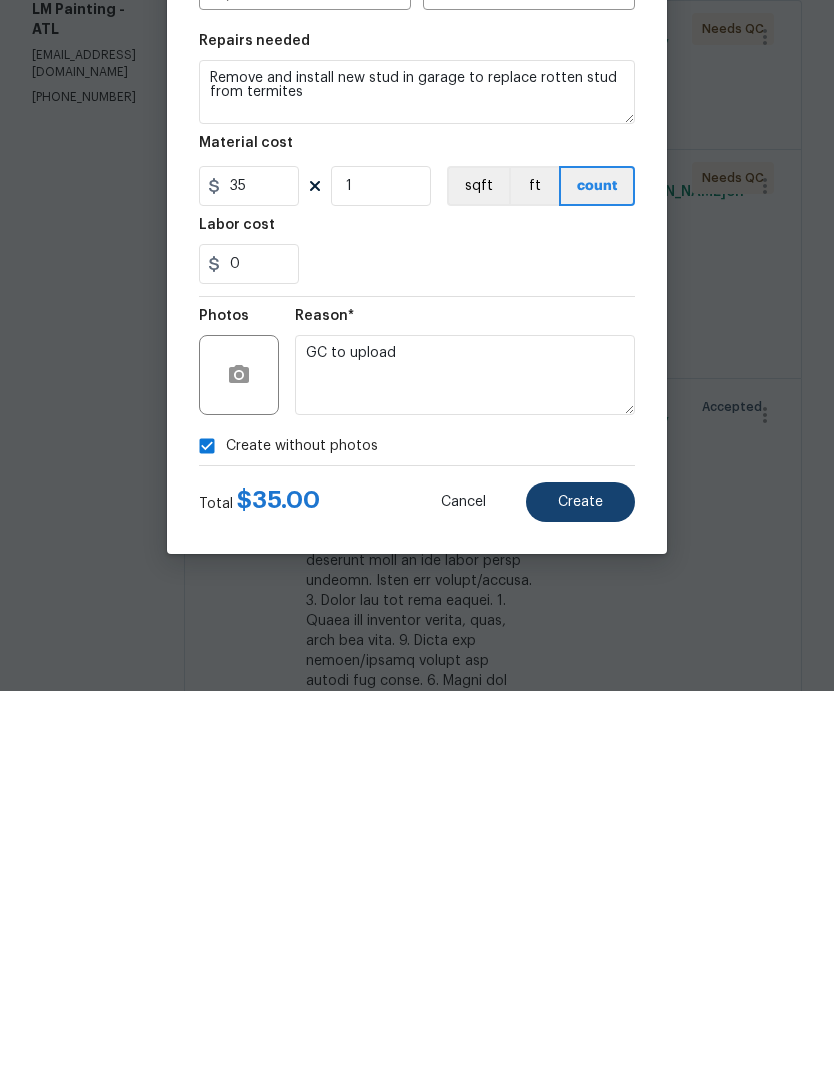 click on "Create" at bounding box center (580, 886) 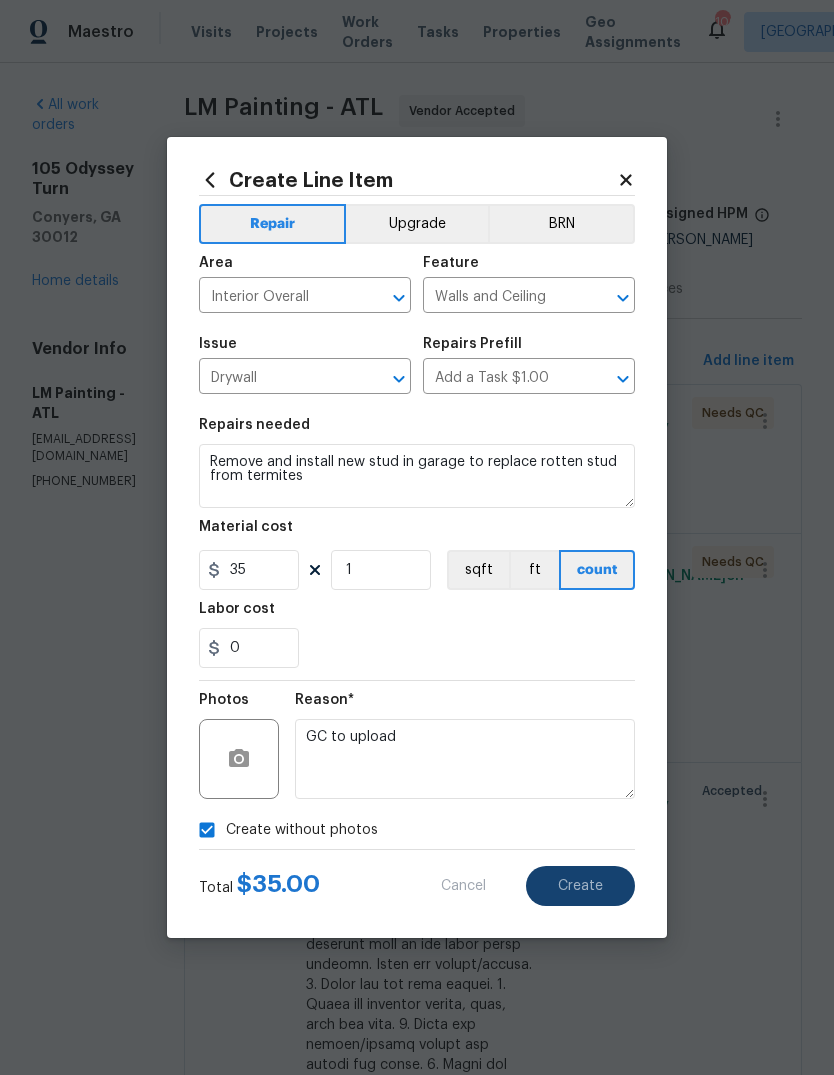 scroll, scrollTop: 0, scrollLeft: 0, axis: both 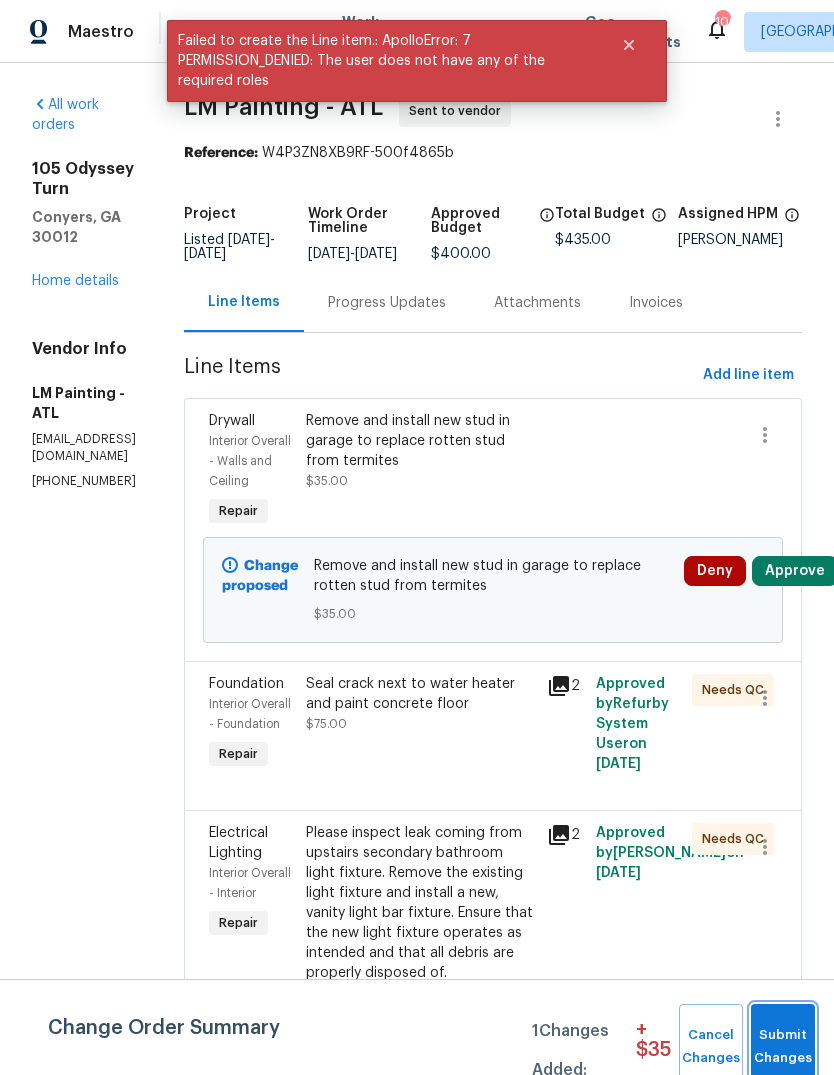 click on "Submit Changes" at bounding box center [783, 1047] 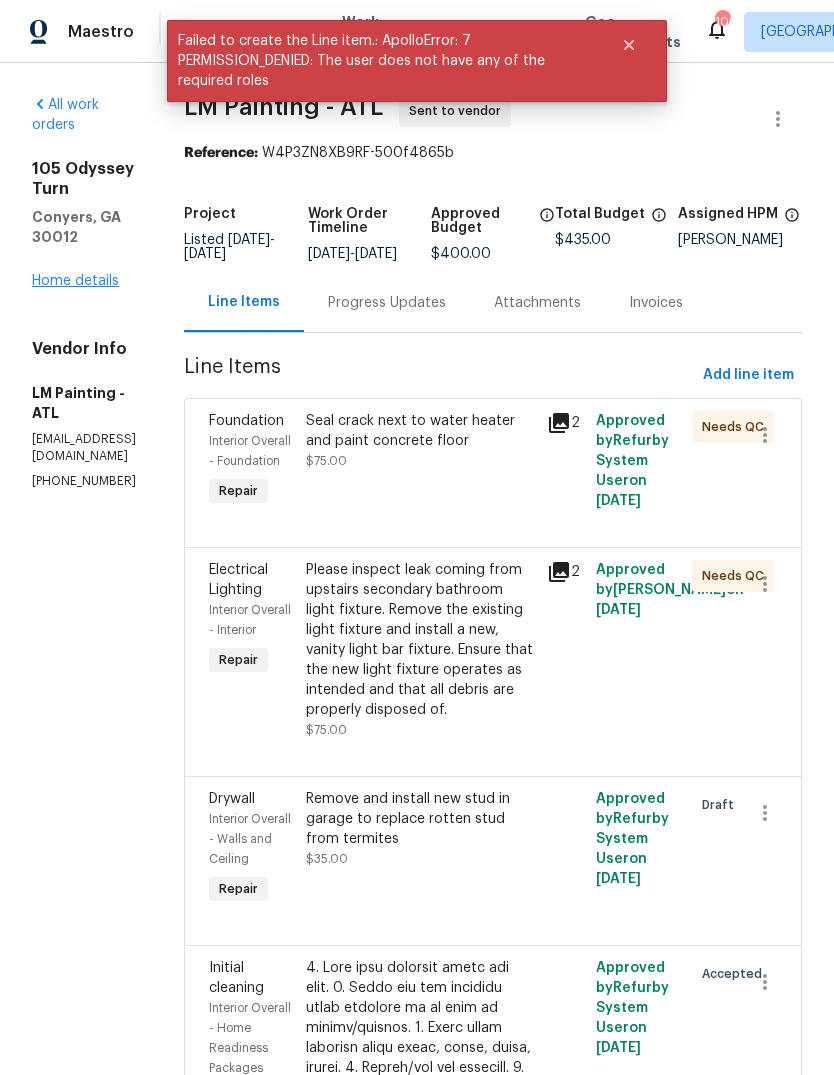 click on "Home details" at bounding box center [75, 281] 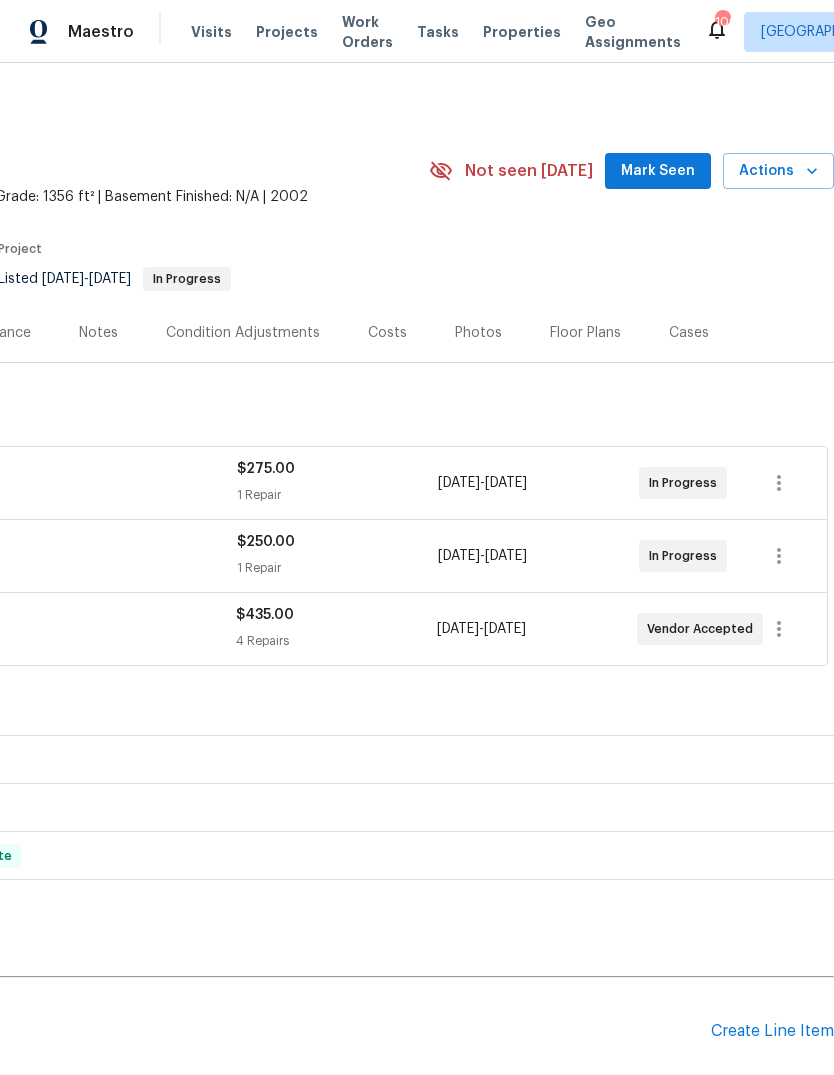 scroll, scrollTop: 0, scrollLeft: 296, axis: horizontal 